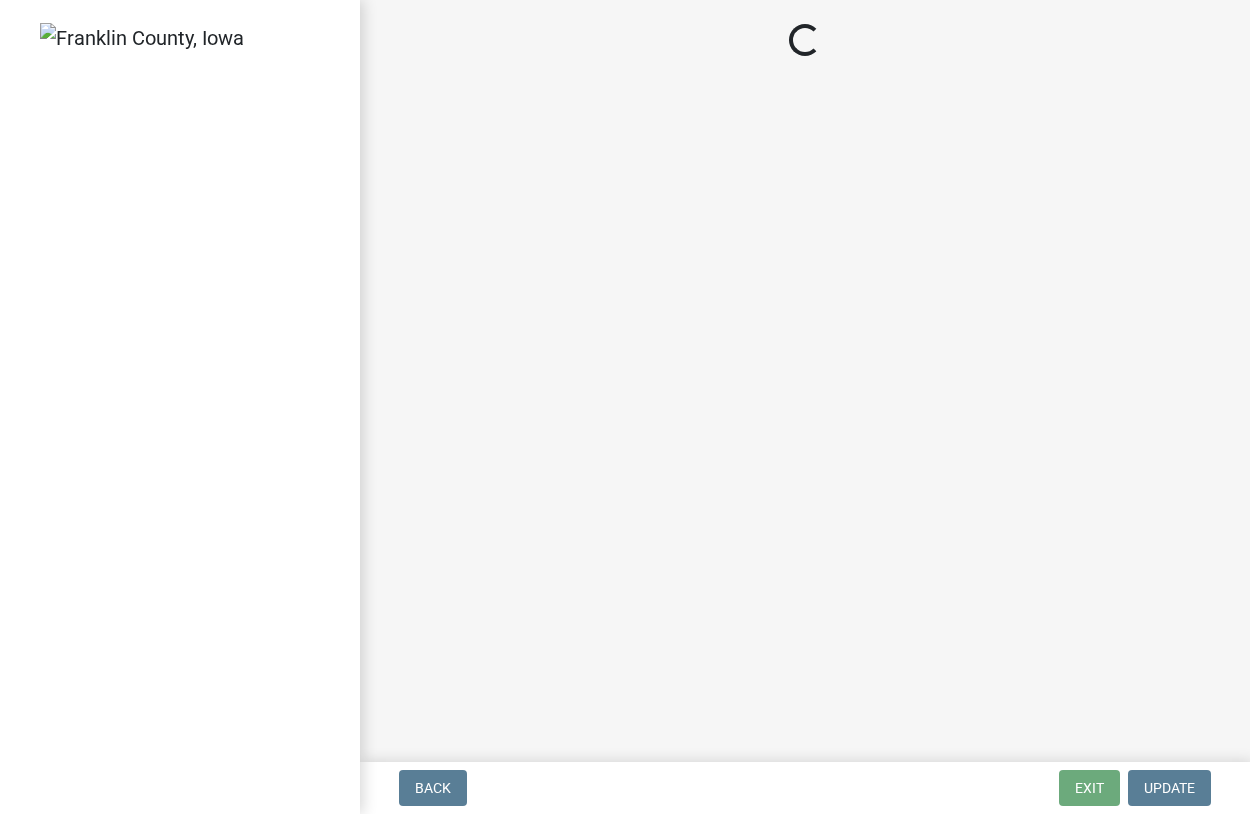 scroll, scrollTop: 0, scrollLeft: 0, axis: both 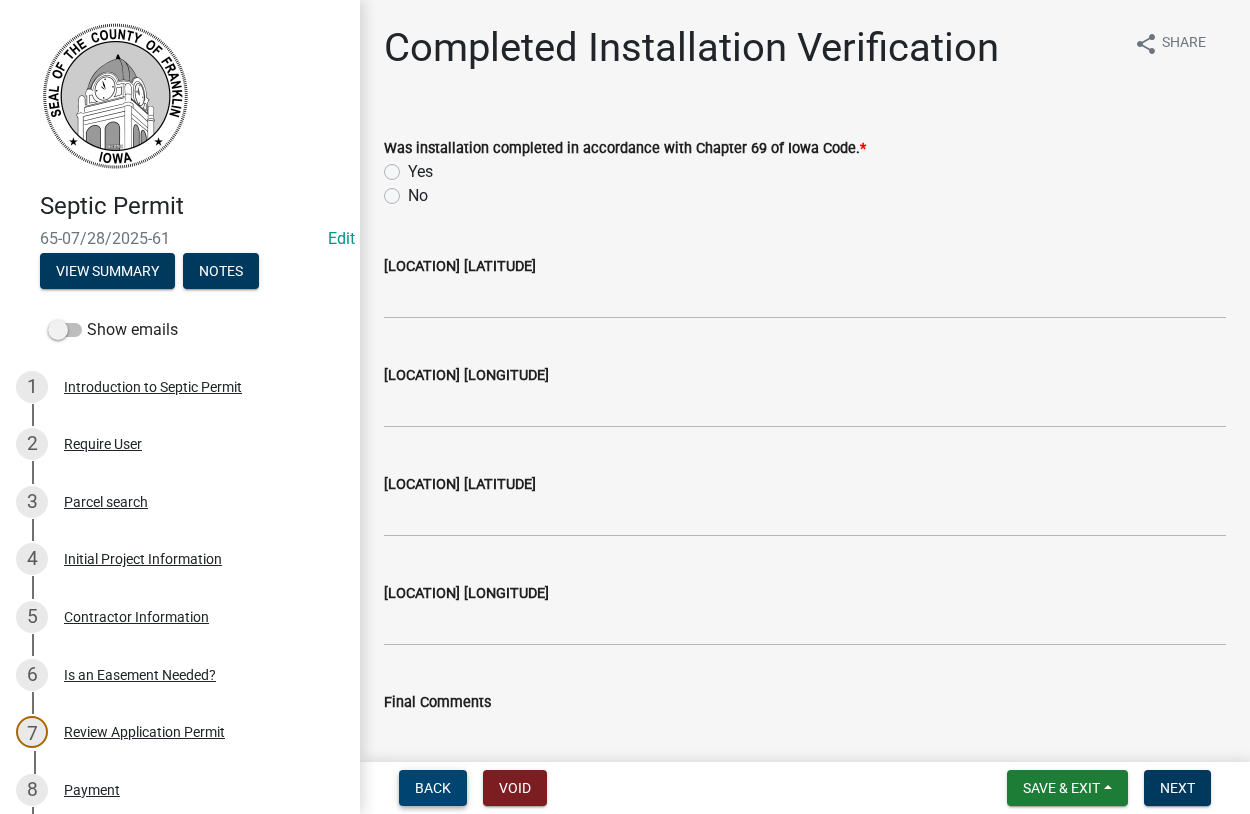 click on "Back" at bounding box center (433, 788) 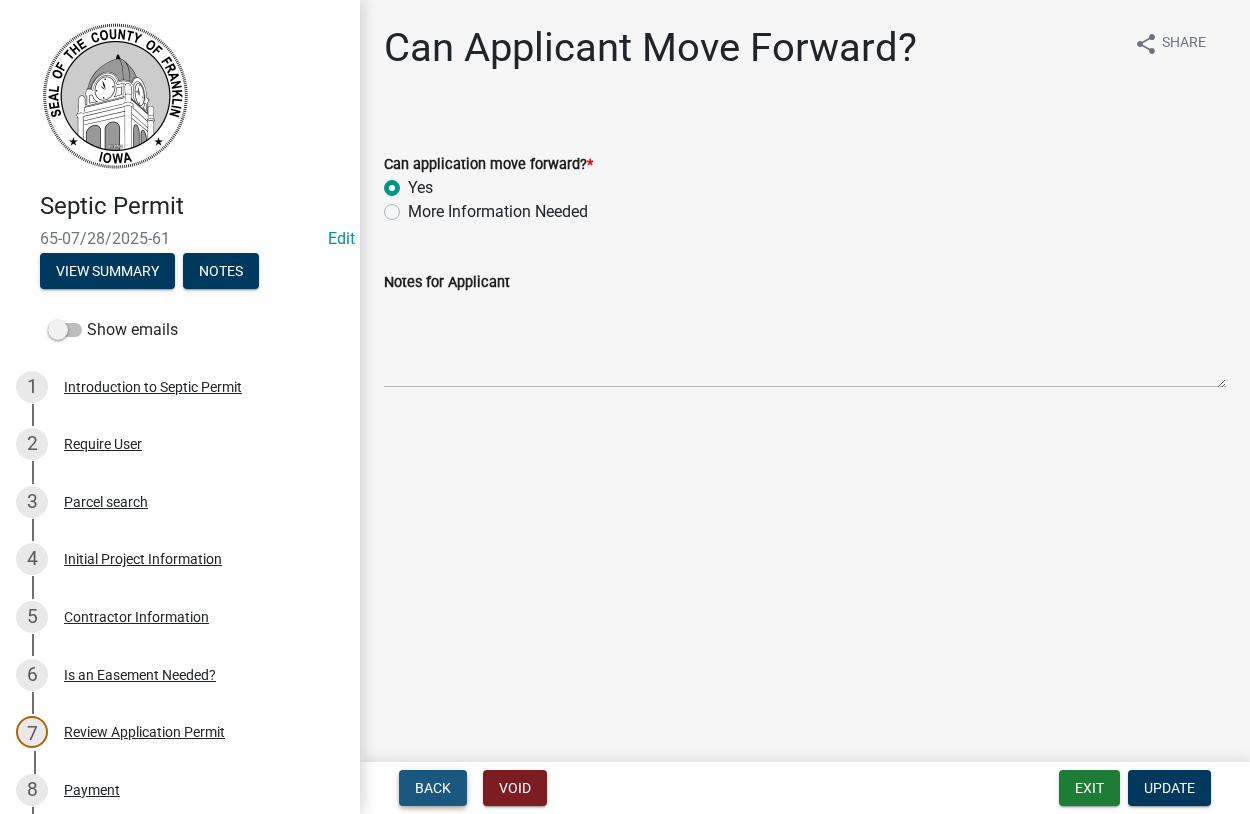 click on "Back" at bounding box center (433, 788) 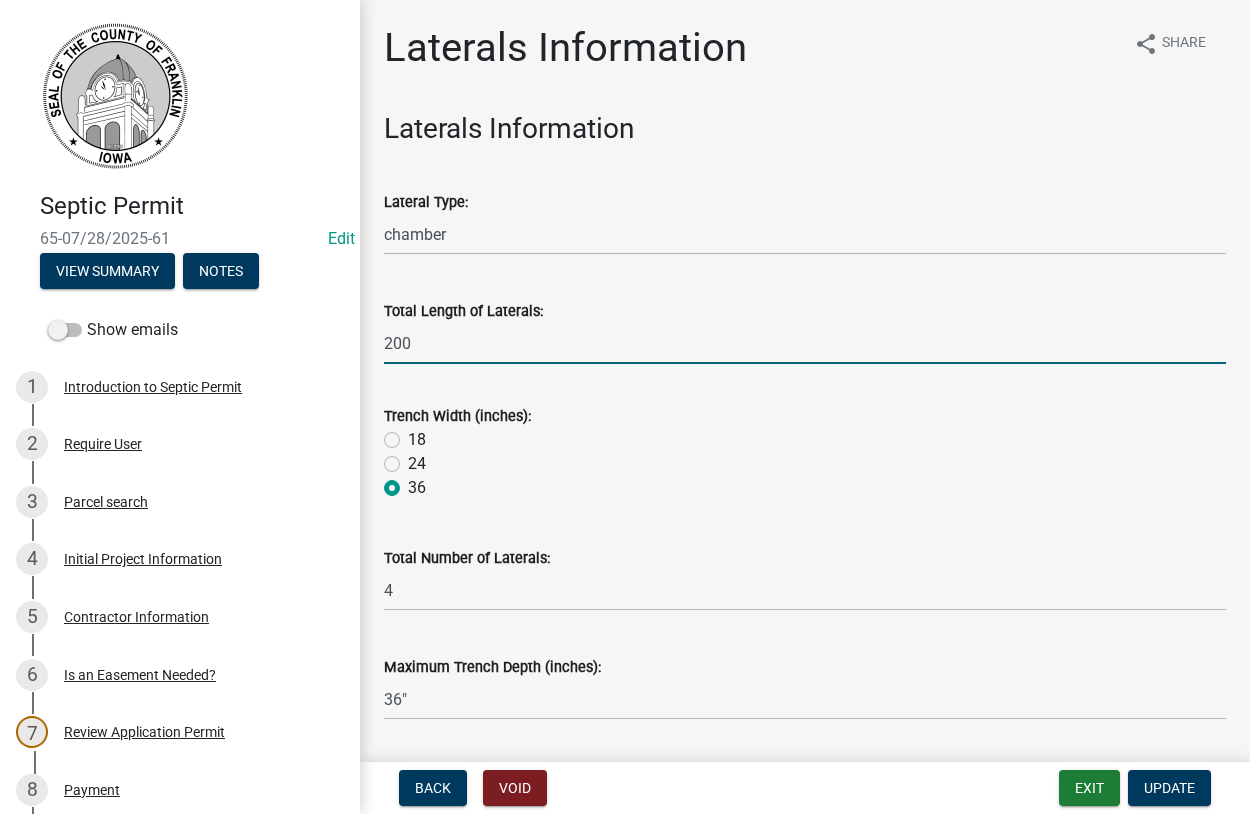 click on "200" at bounding box center (805, 343) 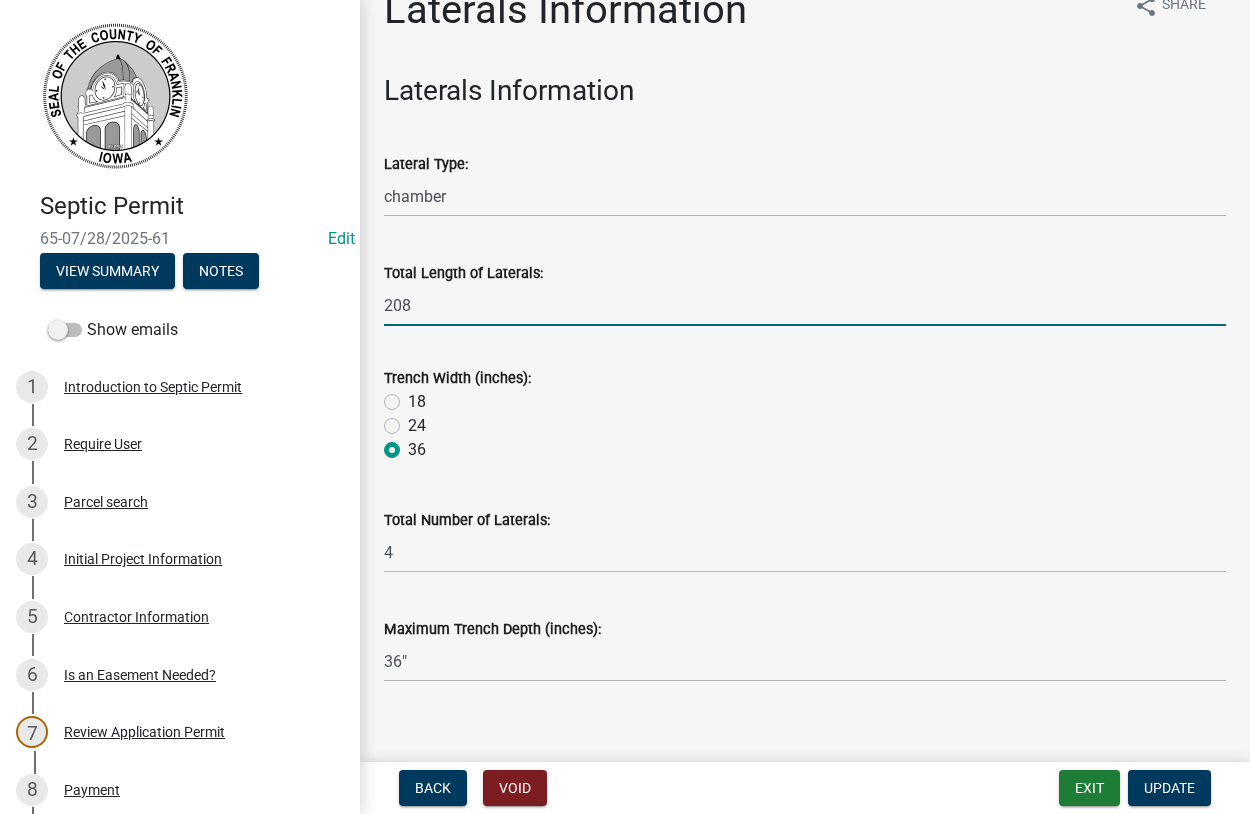 scroll, scrollTop: 60, scrollLeft: 0, axis: vertical 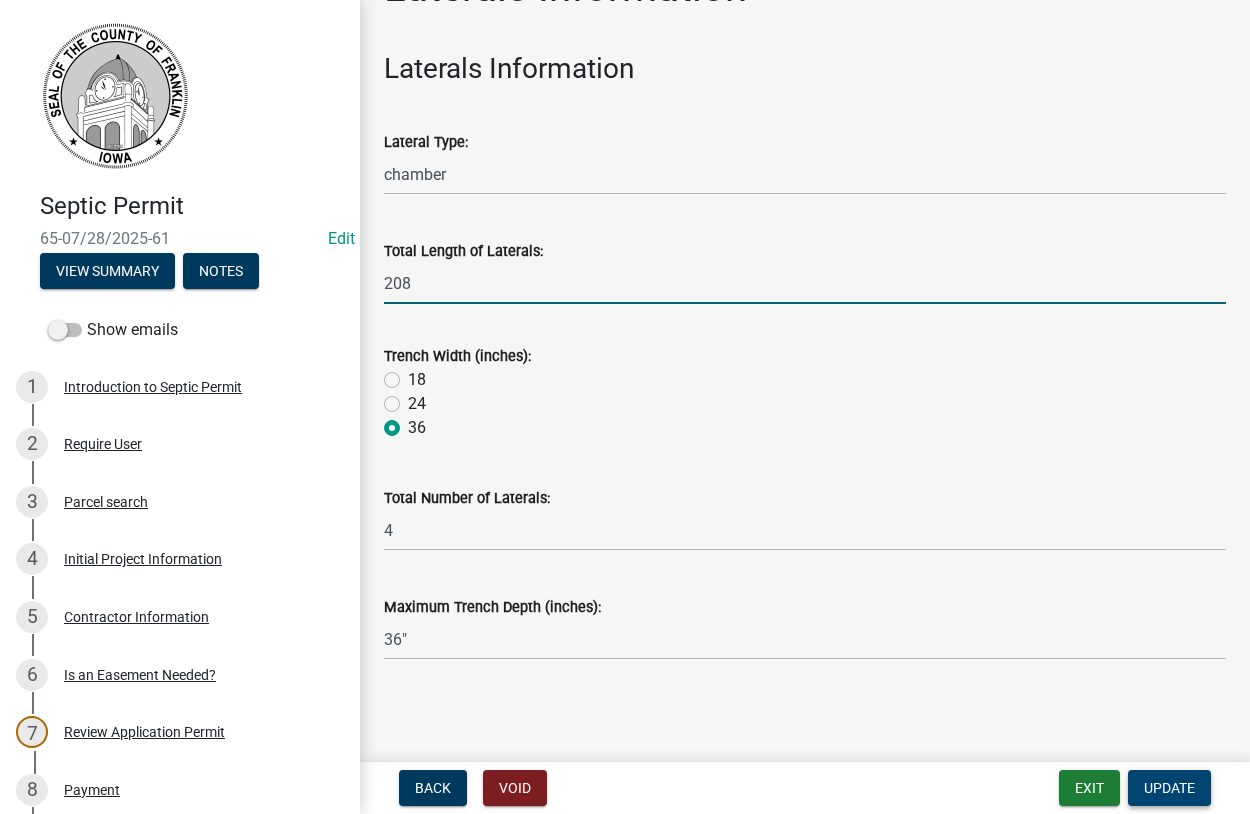 type on "208" 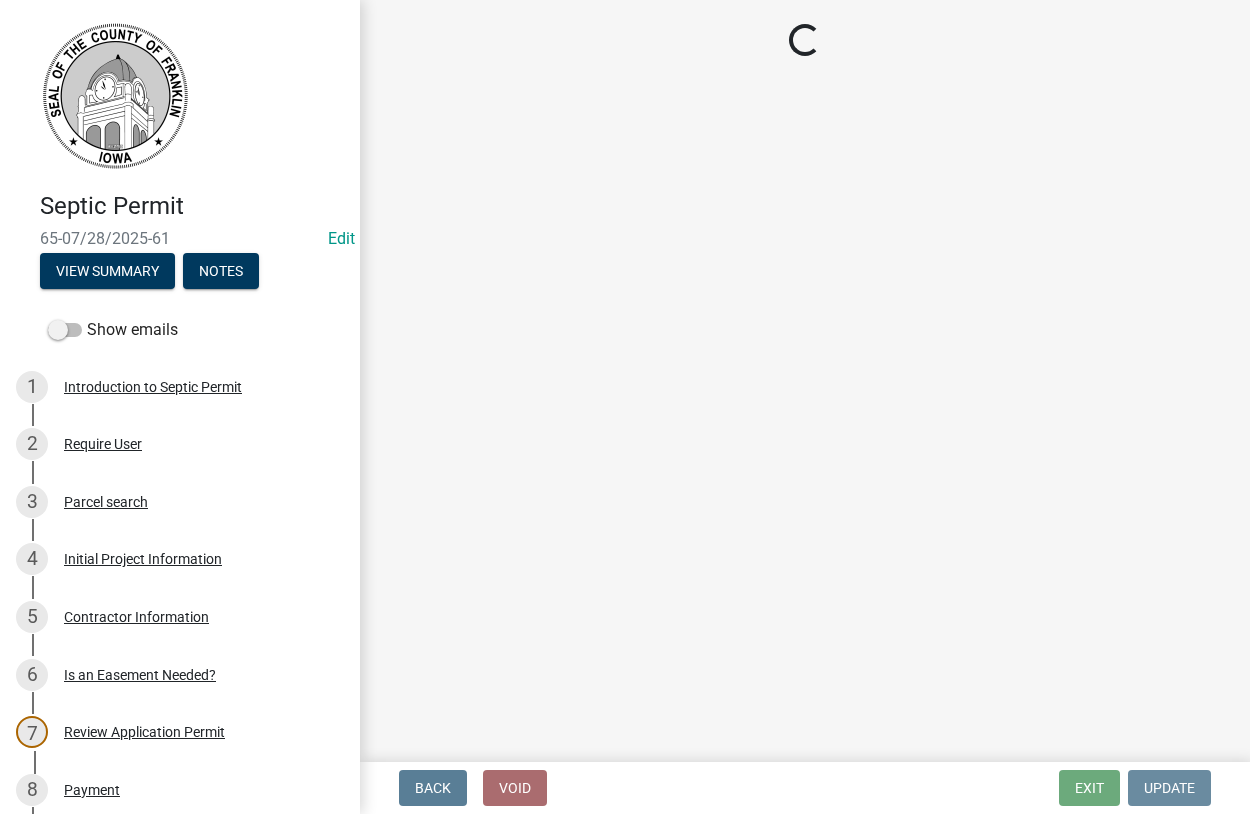 scroll, scrollTop: 0, scrollLeft: 0, axis: both 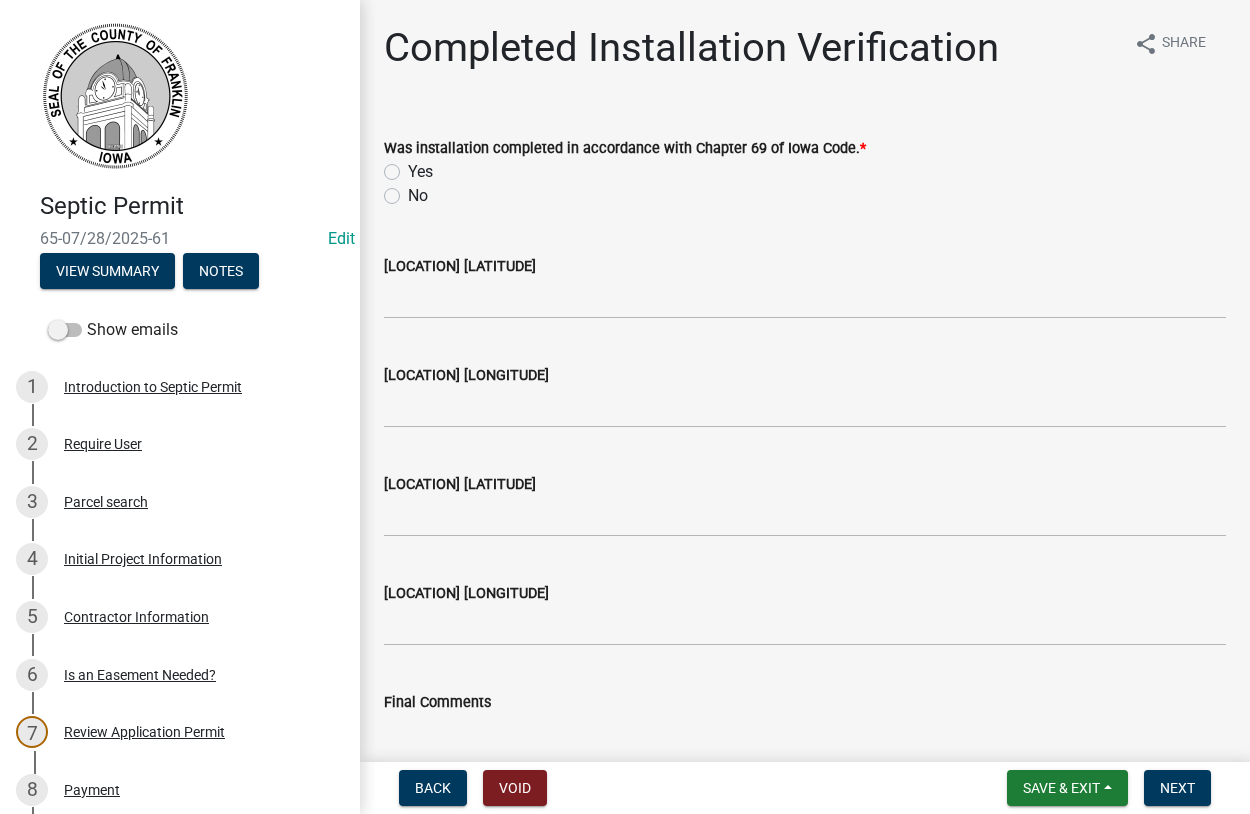click on "Yes" 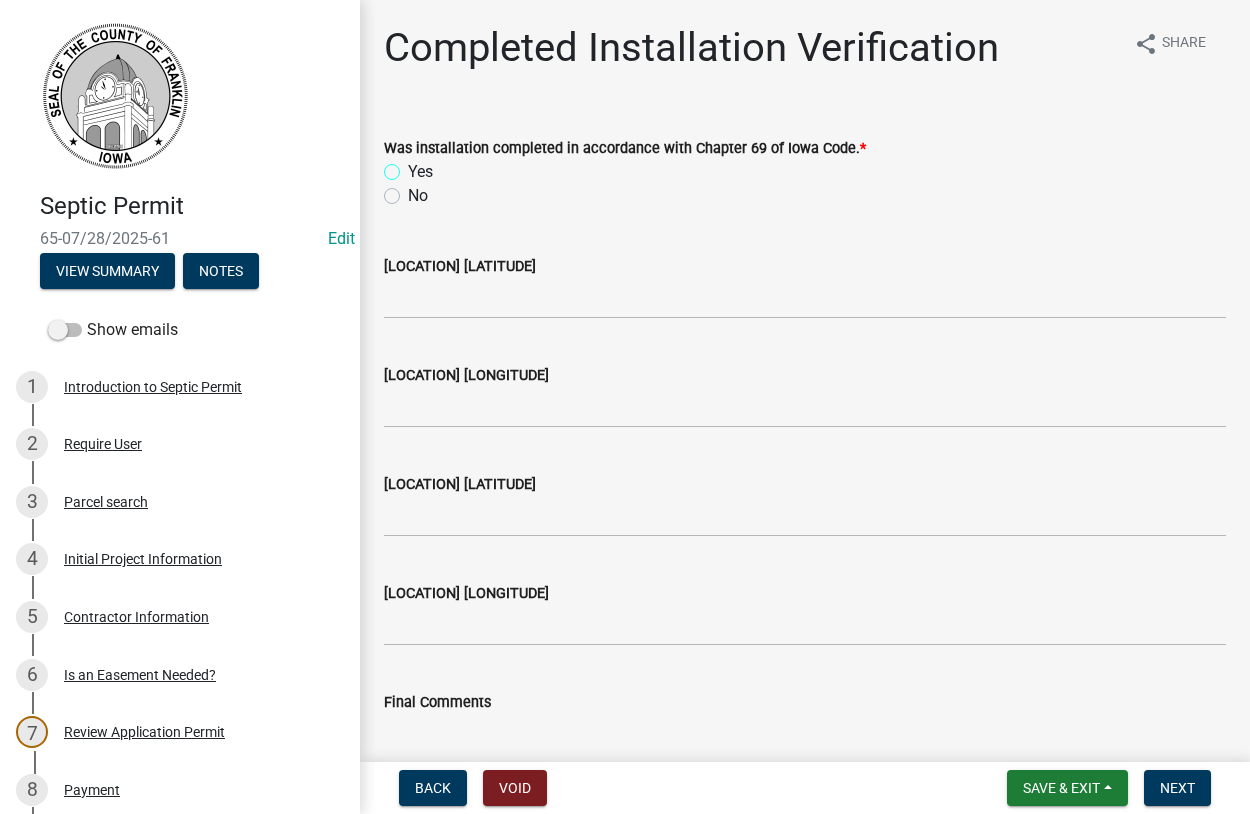 click on "Yes" at bounding box center [414, 166] 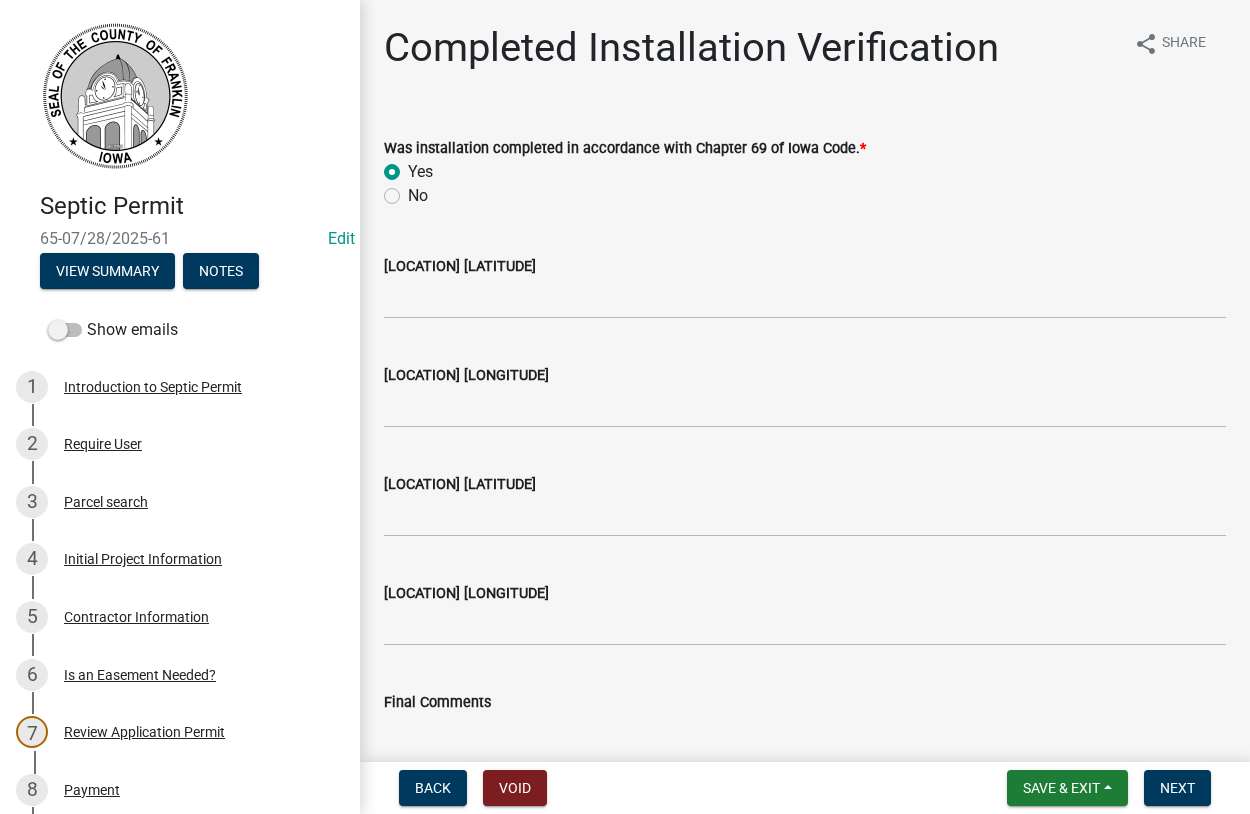 radio on "true" 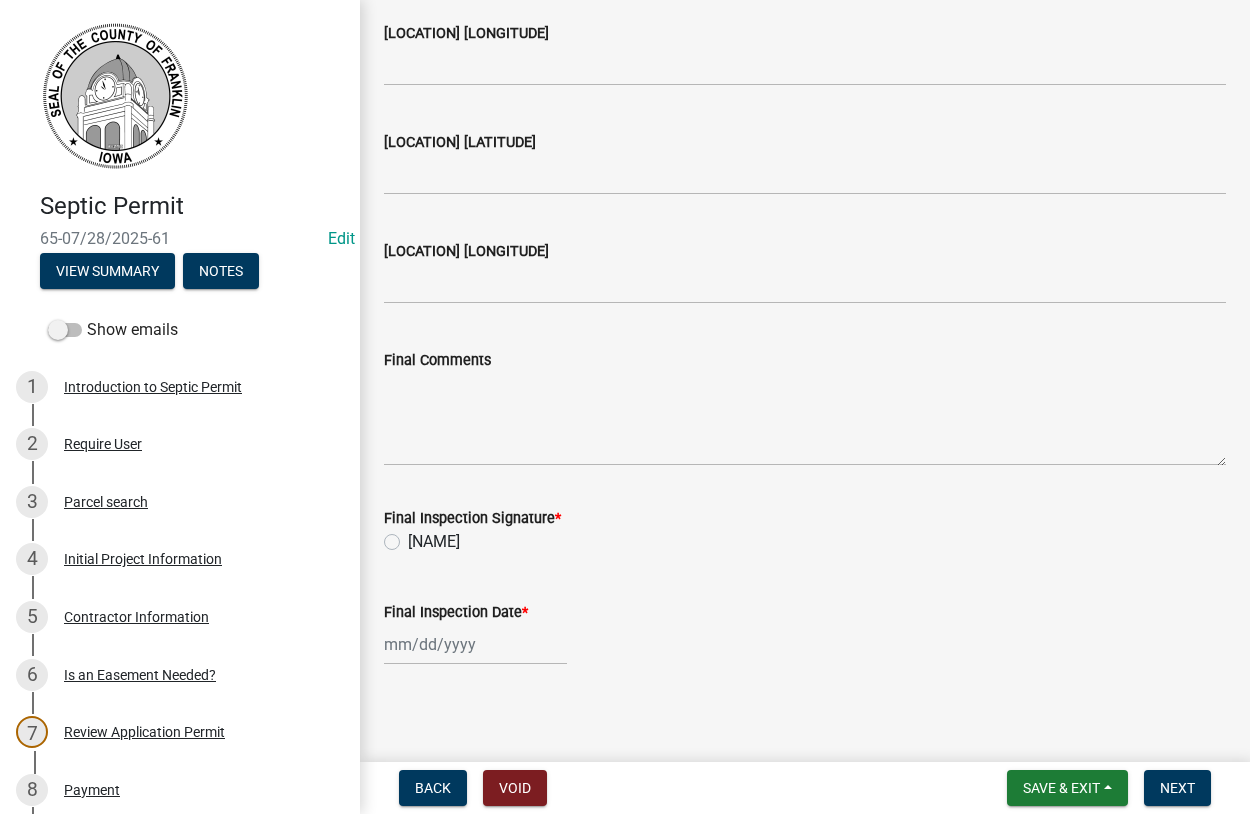 scroll, scrollTop: 349, scrollLeft: 0, axis: vertical 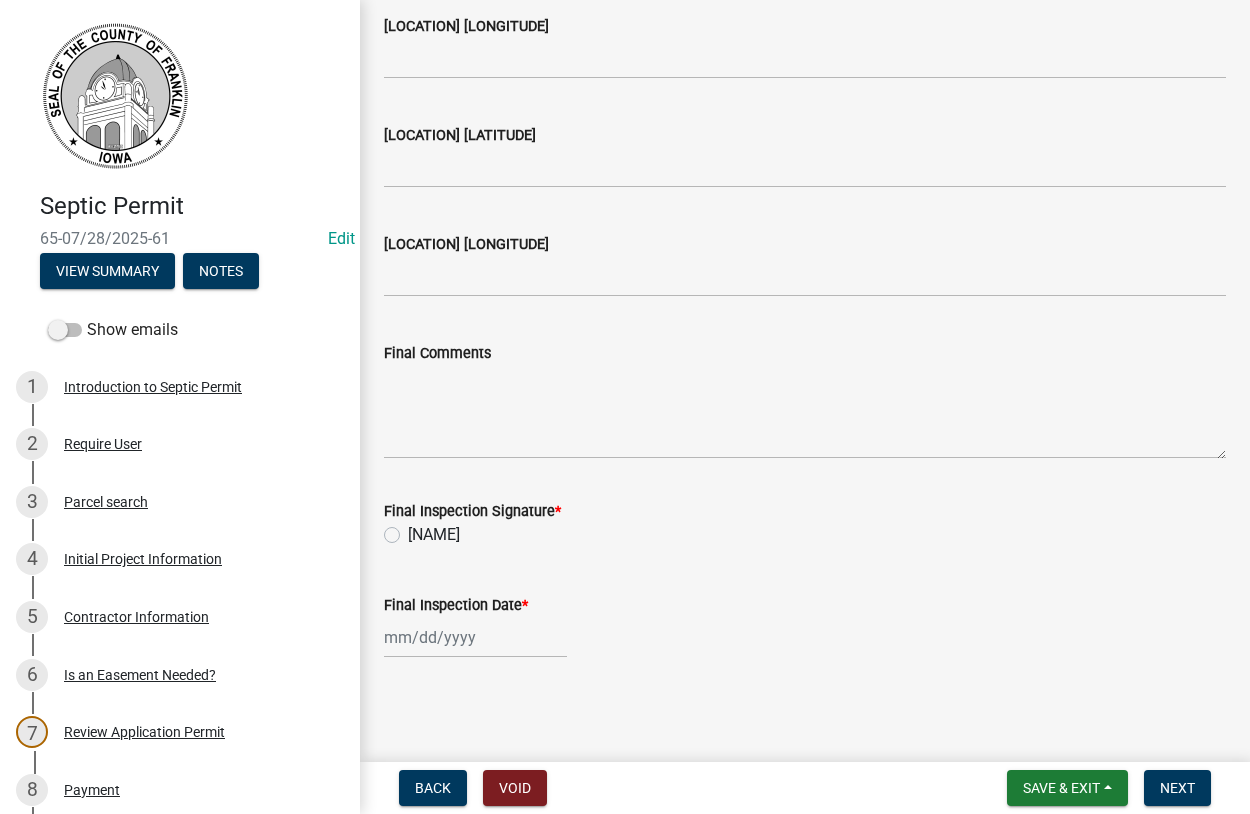 click on "[NAME]" 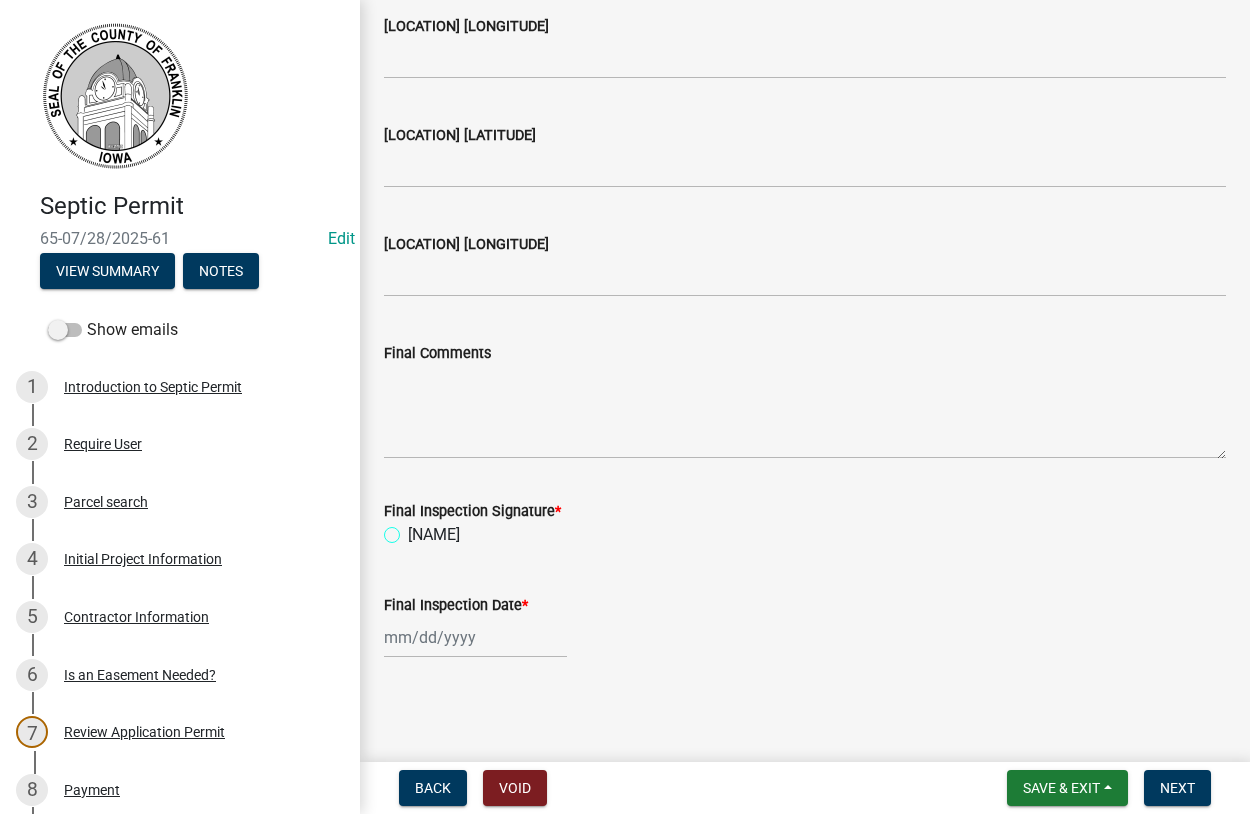 click on "[NAME]" at bounding box center [414, 529] 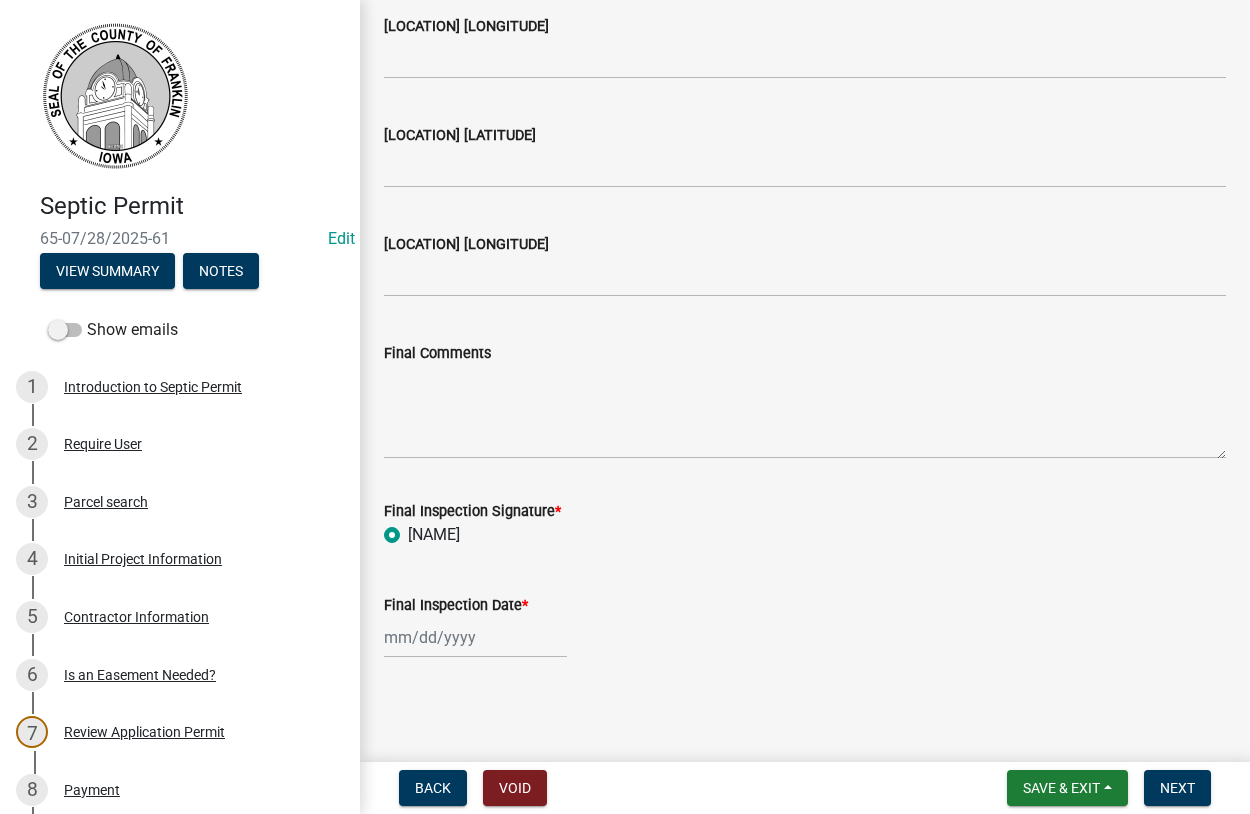 radio on "true" 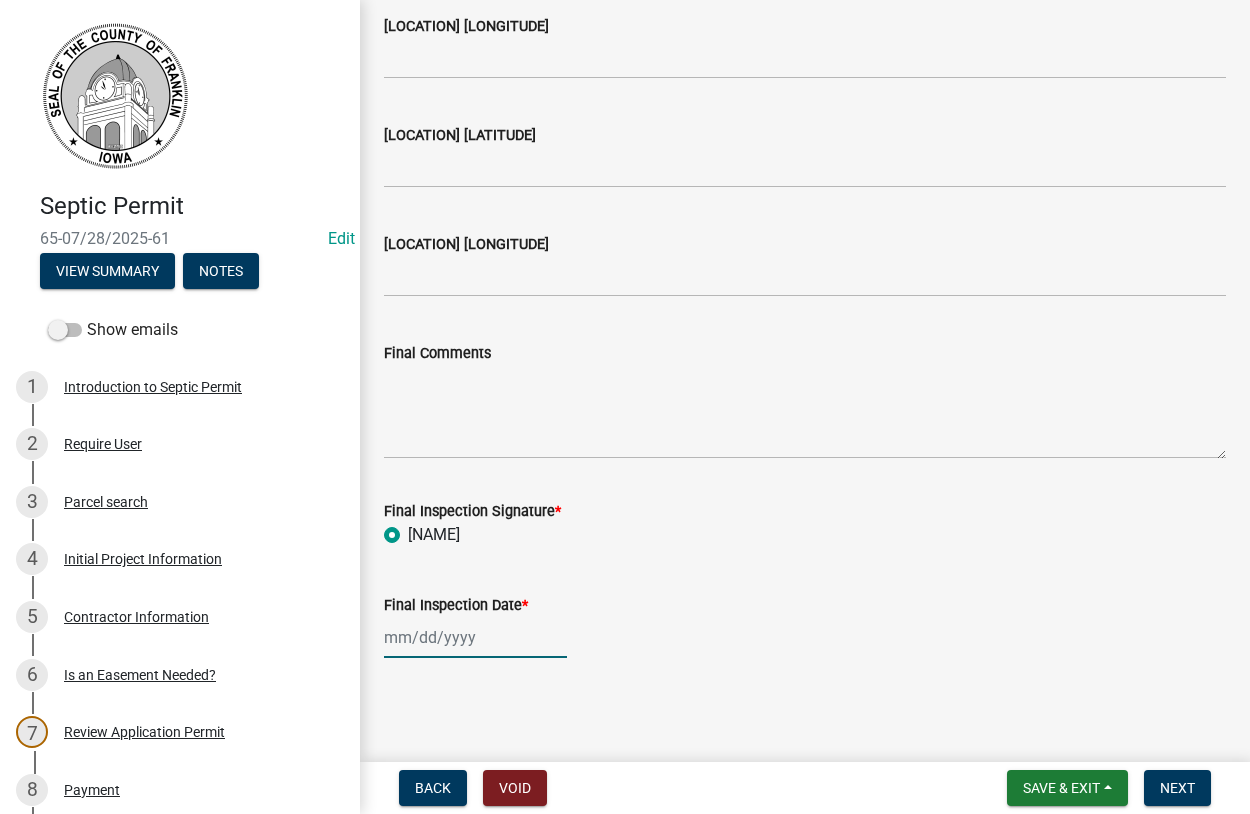 select on "8" 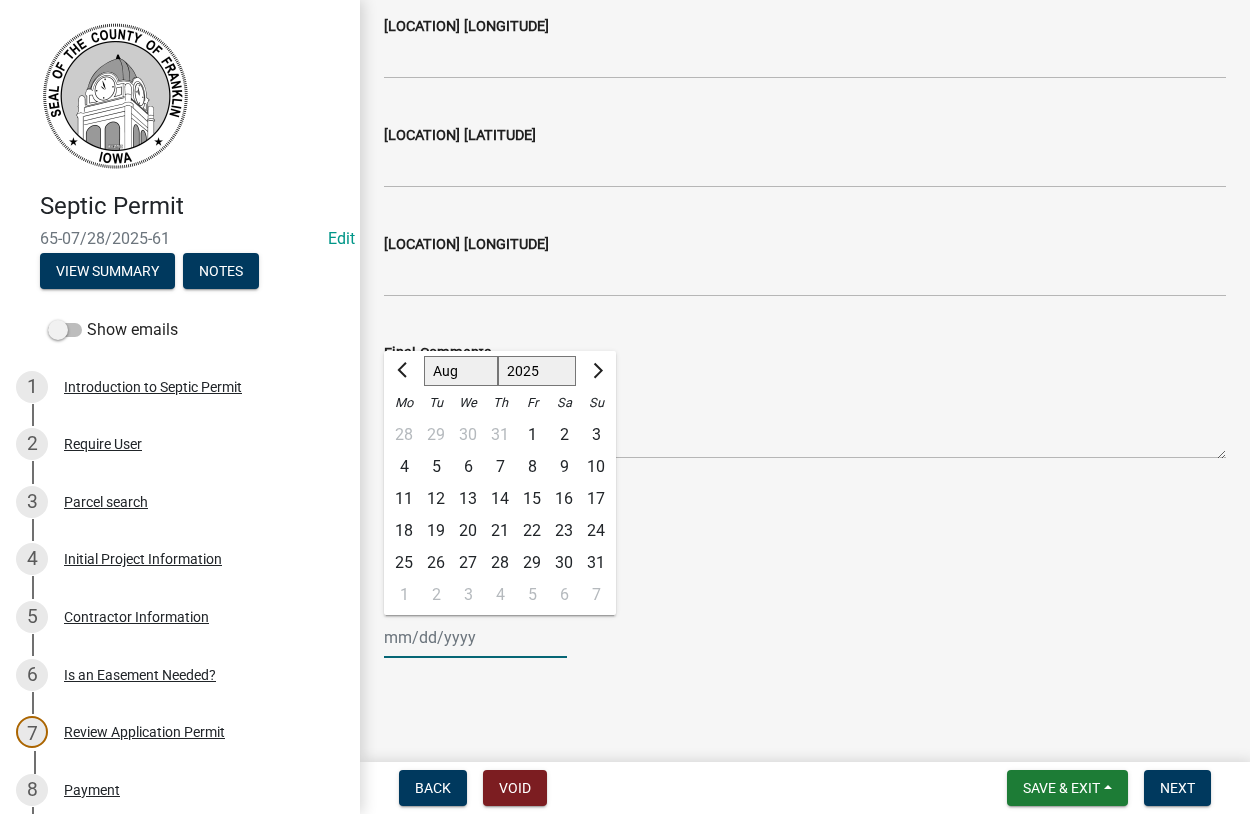 click on "Final Inspection Date *" at bounding box center [475, 637] 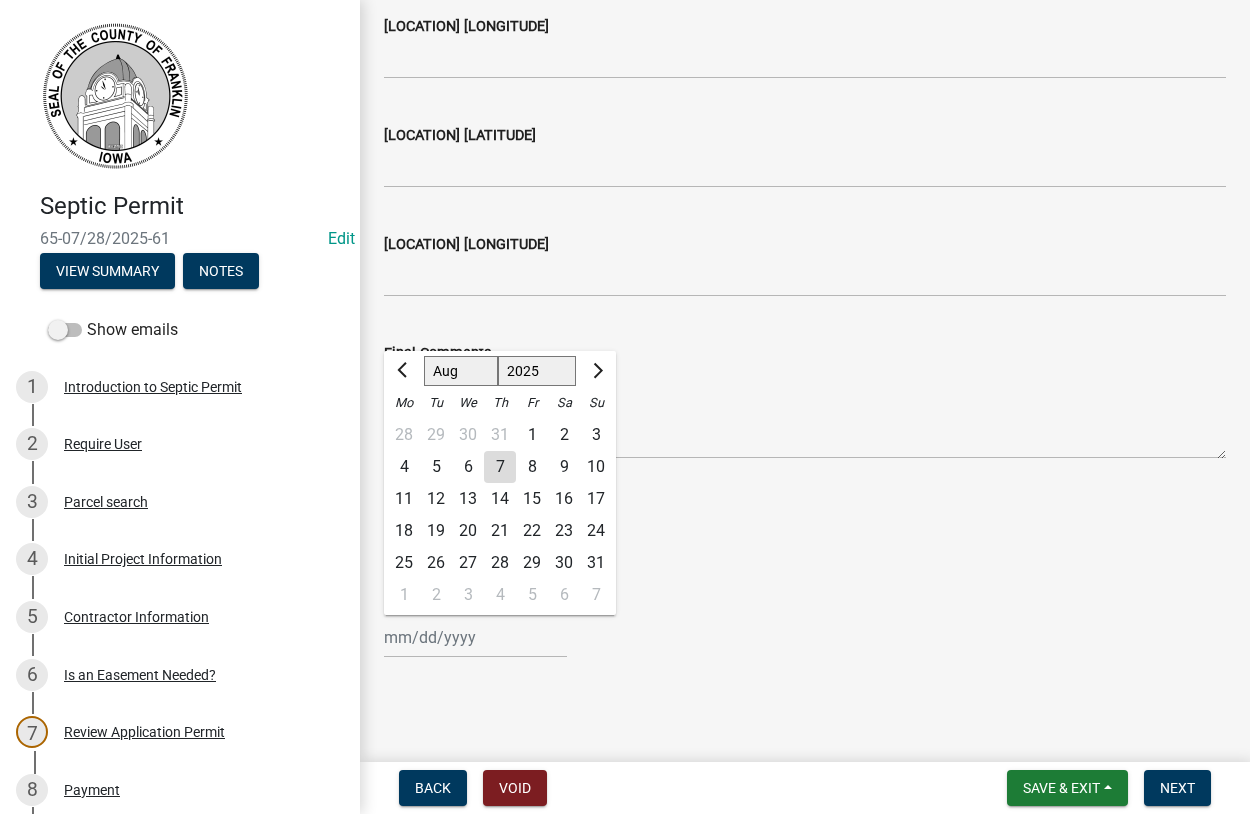 click on "7" 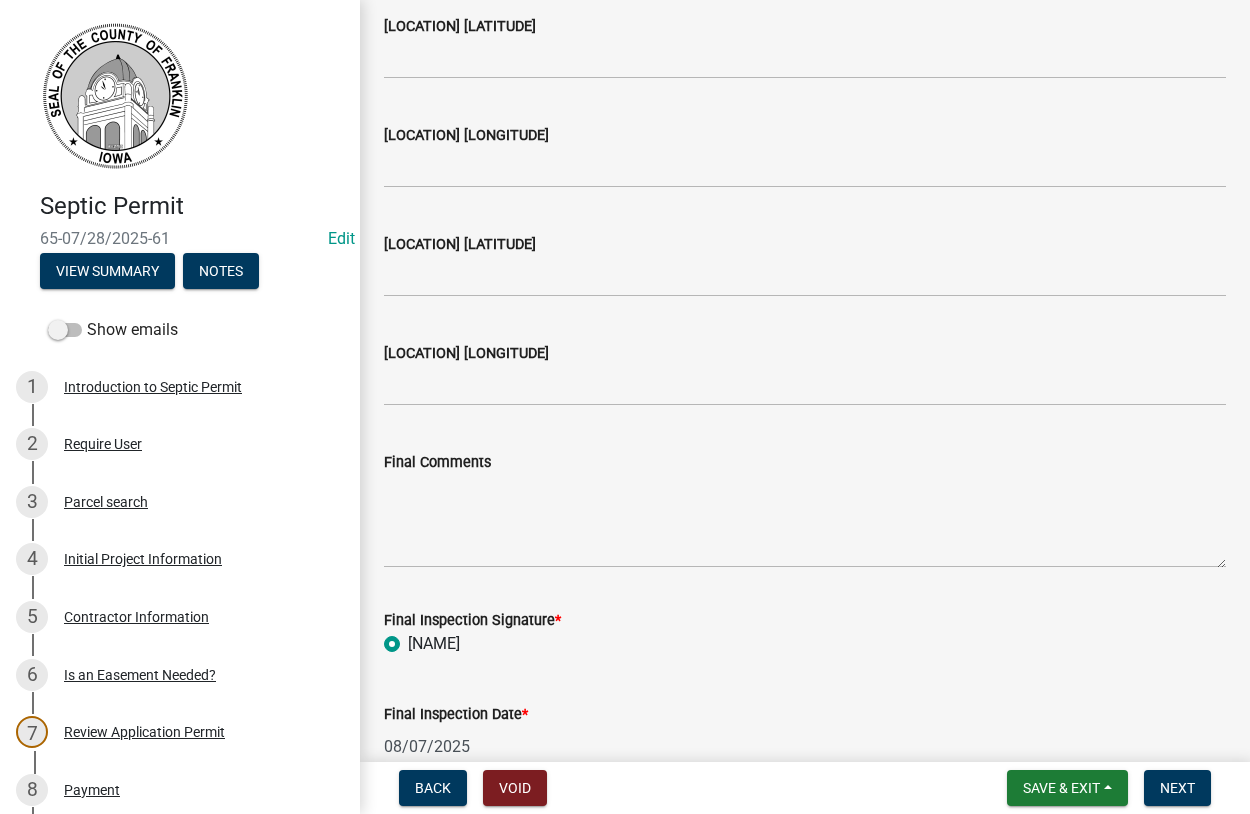 scroll, scrollTop: 121, scrollLeft: 0, axis: vertical 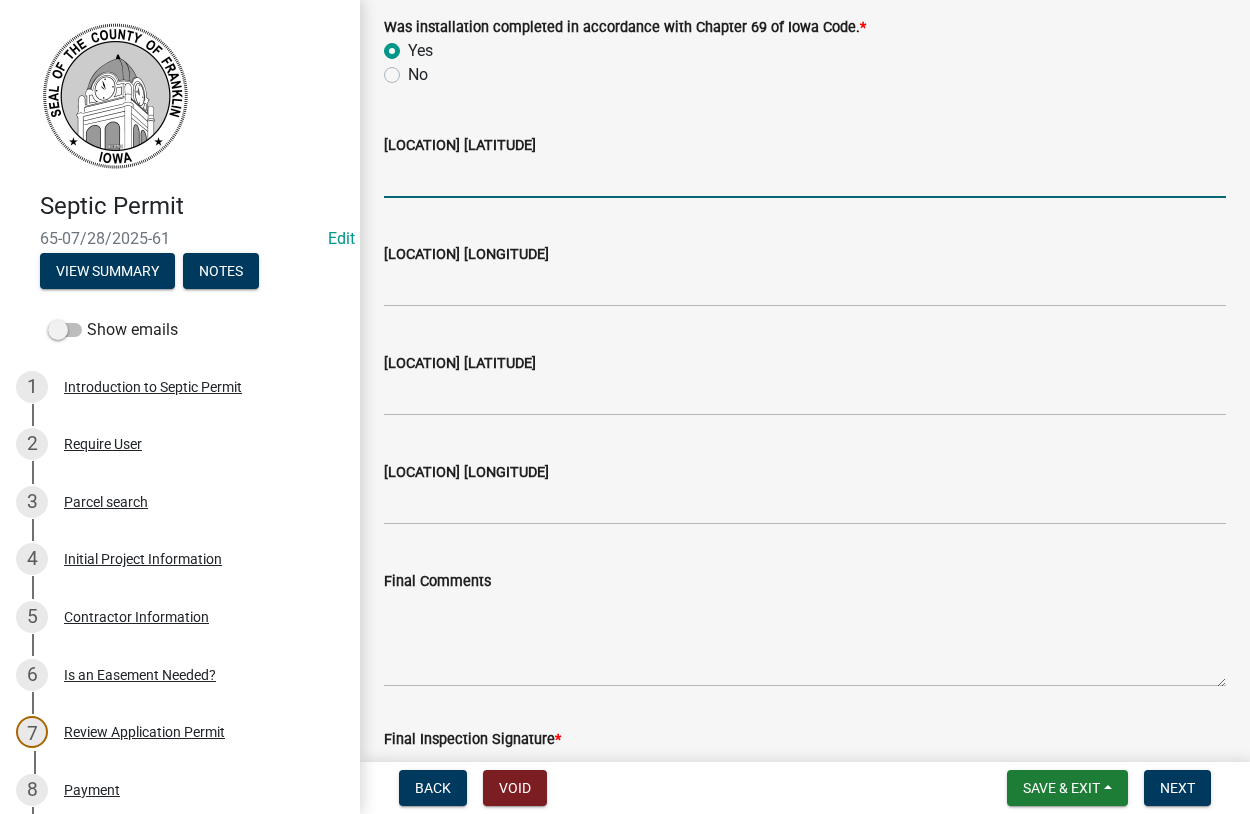 click on "[LOCATION] [LATITUDE]" at bounding box center [805, 177] 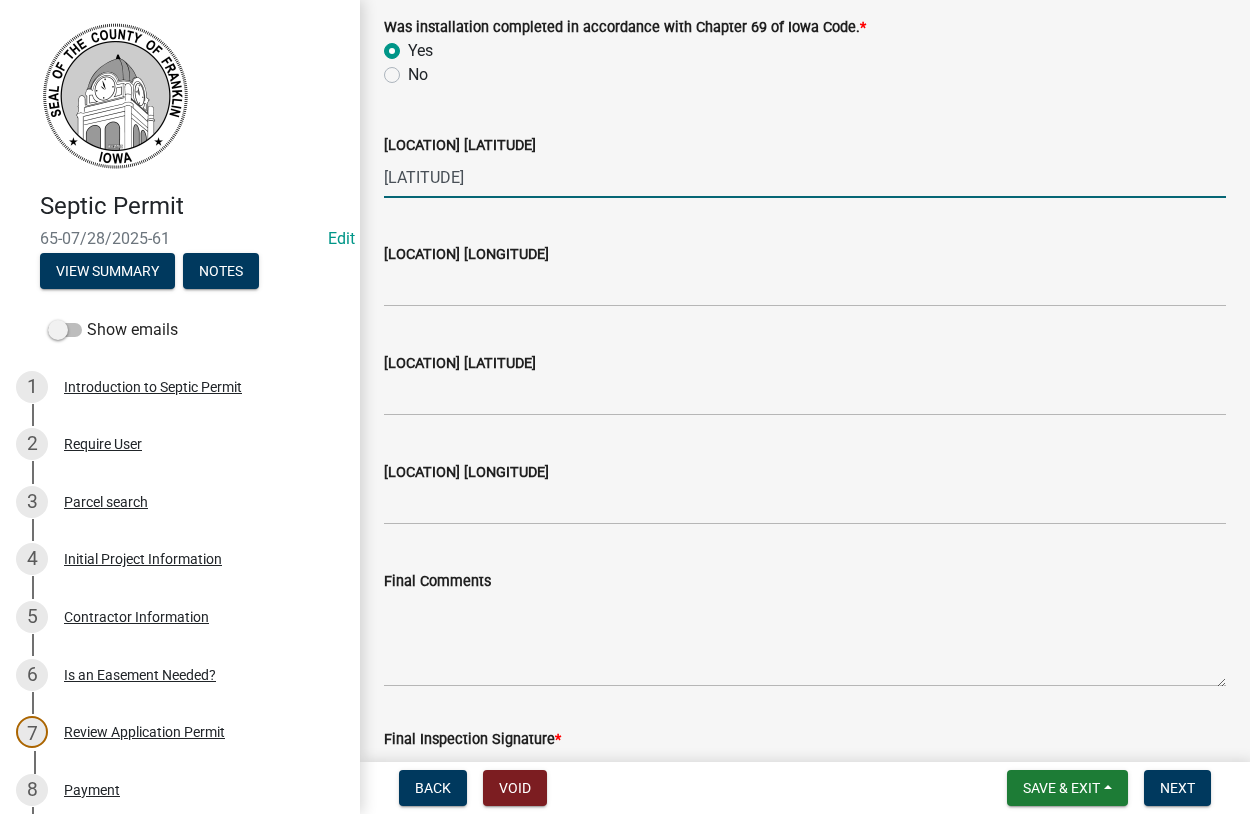 type on "[LATITUDE]" 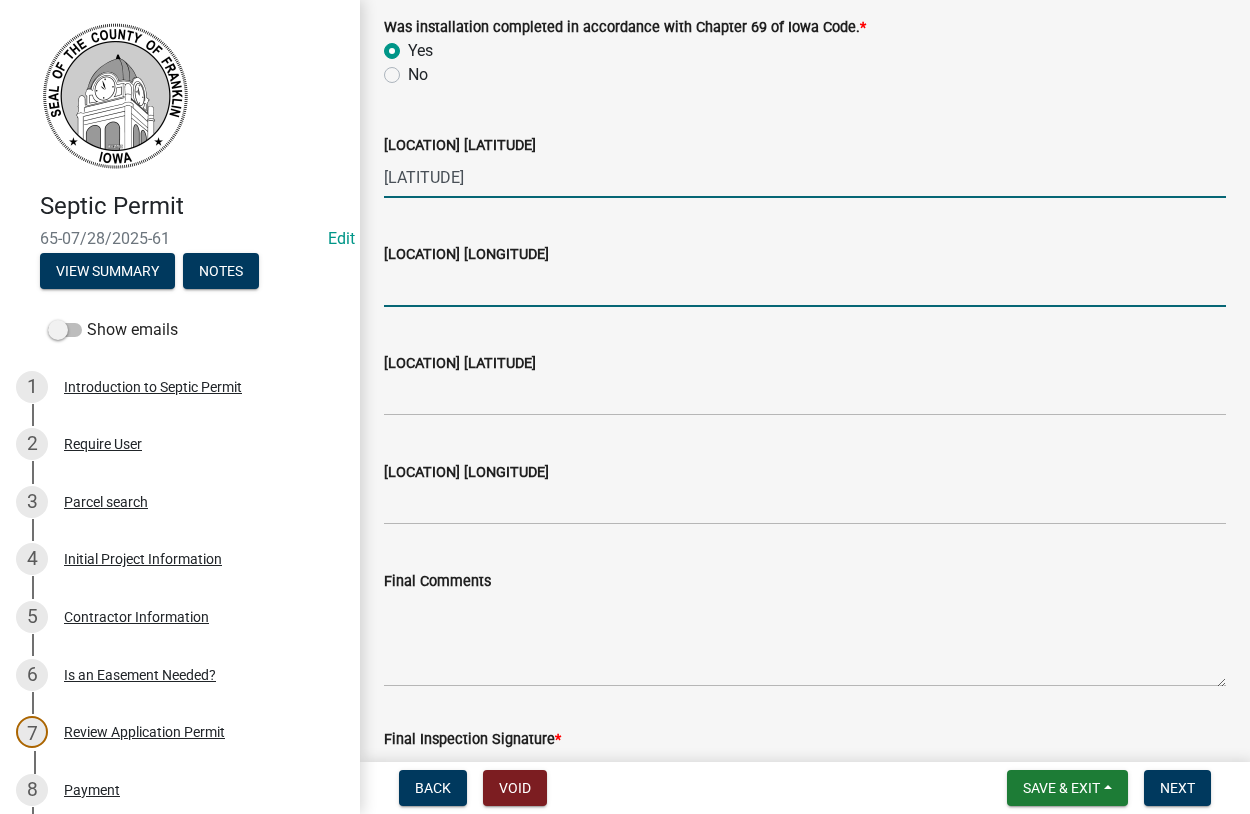 click on "[LOCATION] [LONGITUDE]" at bounding box center (805, 286) 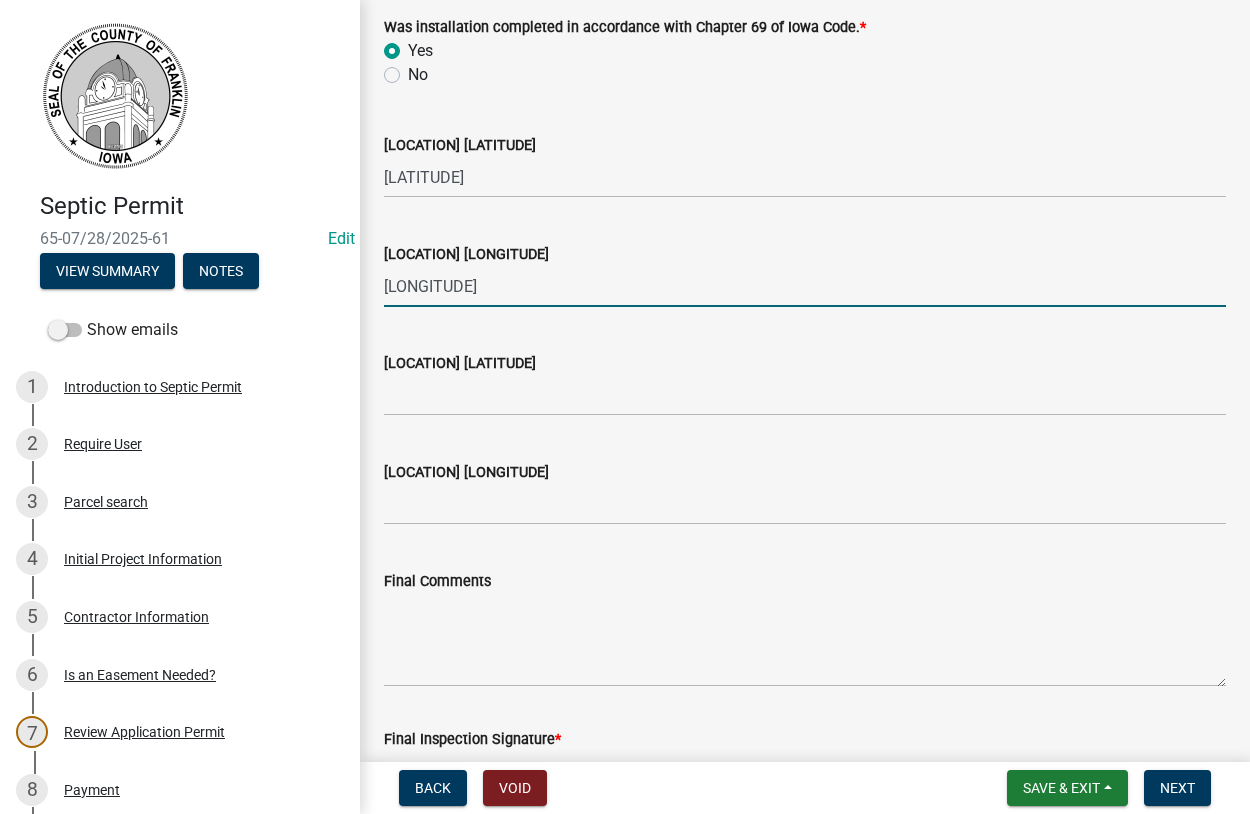 type on "[LONGITUDE]" 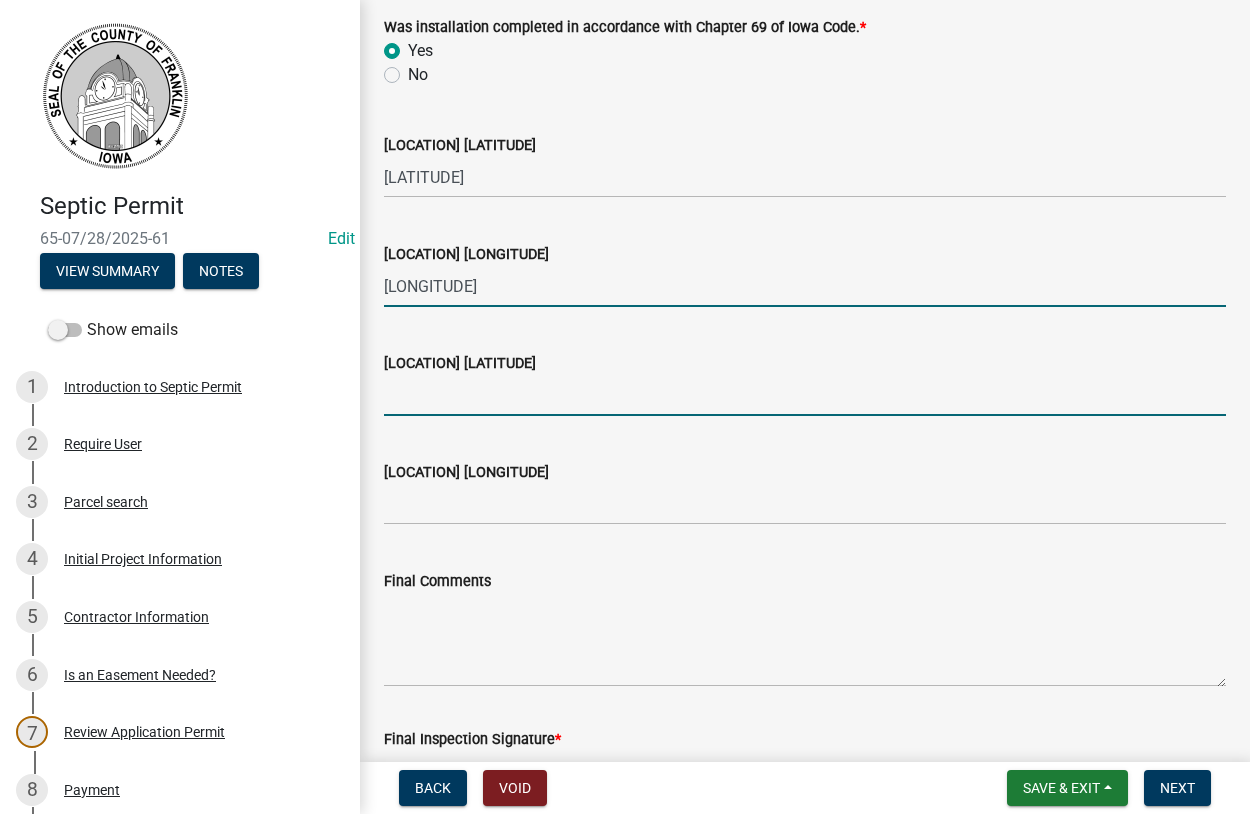 click on "[LOCATION] [LATITUDE]" at bounding box center (805, 395) 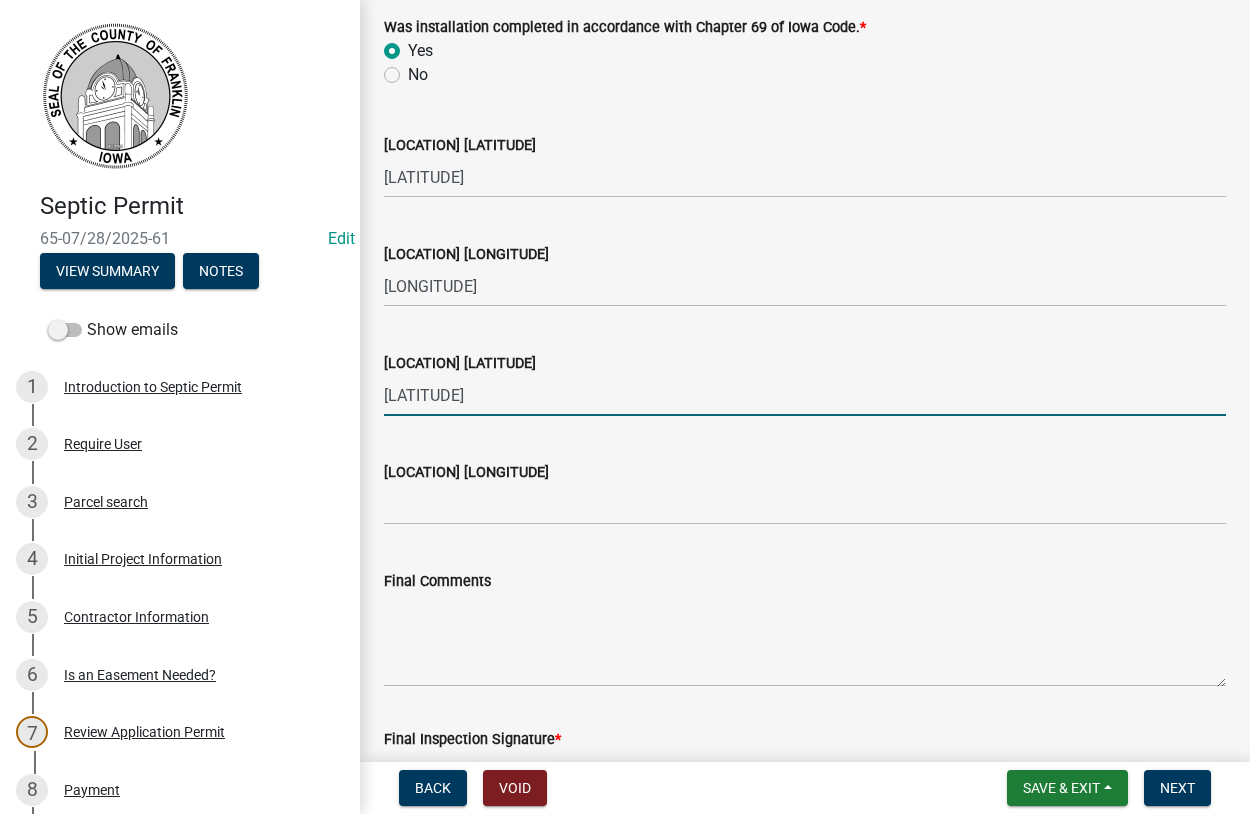 type on "[LATITUDE]" 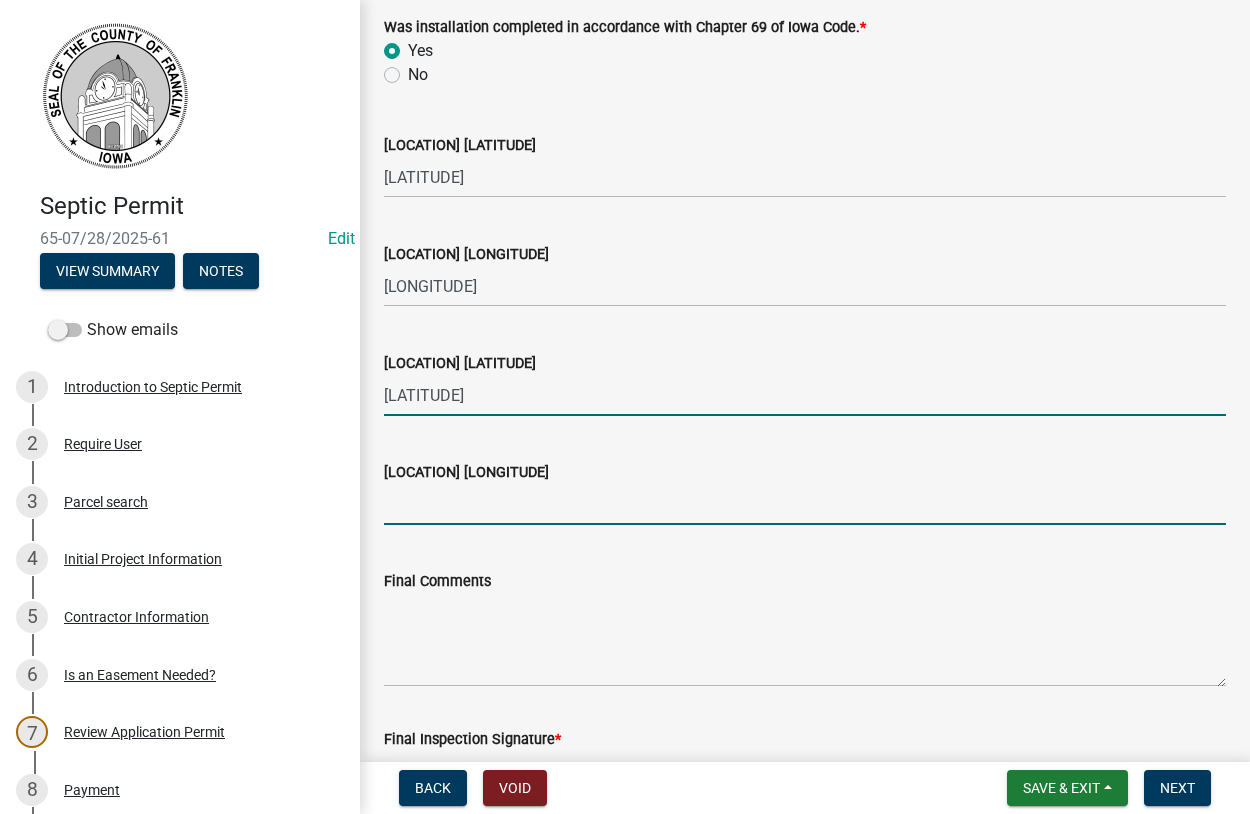 click on "[LOCATION] [LONGITUDE]" at bounding box center [805, 504] 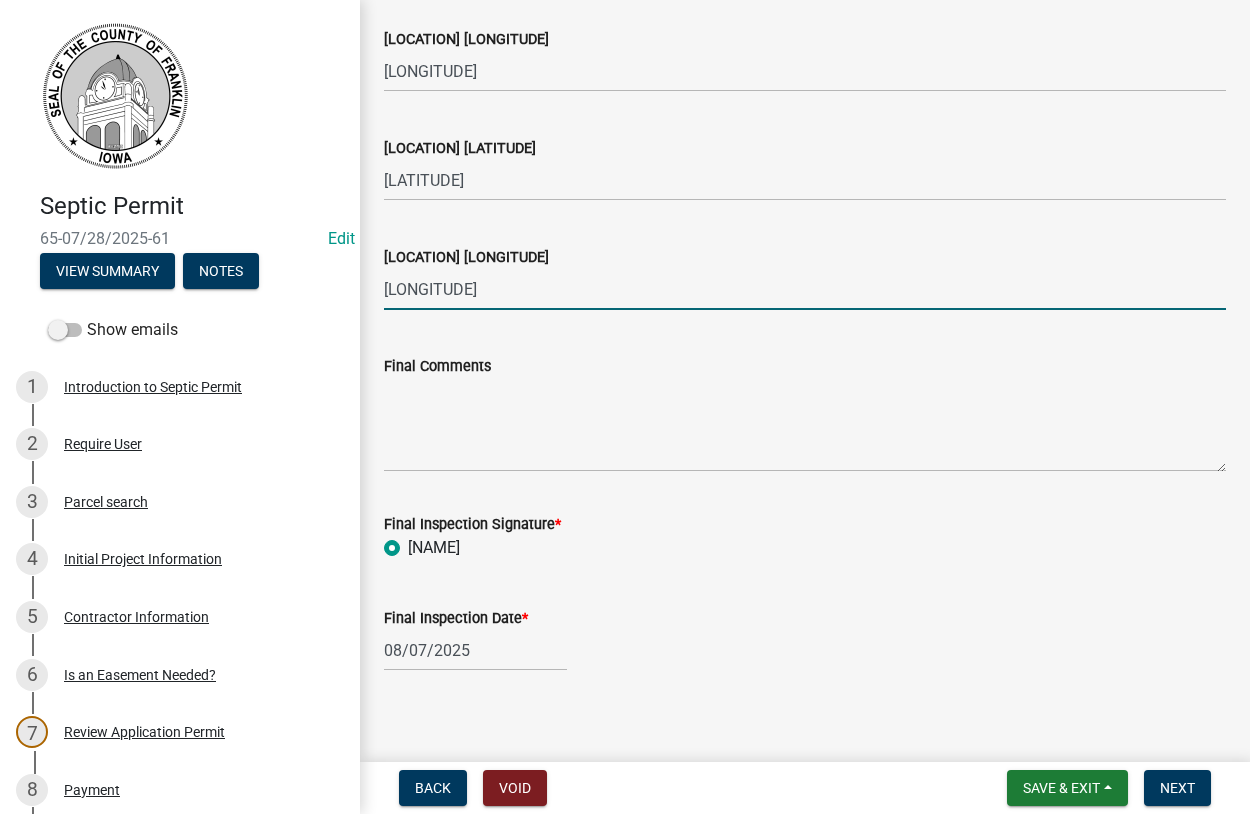 scroll, scrollTop: 349, scrollLeft: 0, axis: vertical 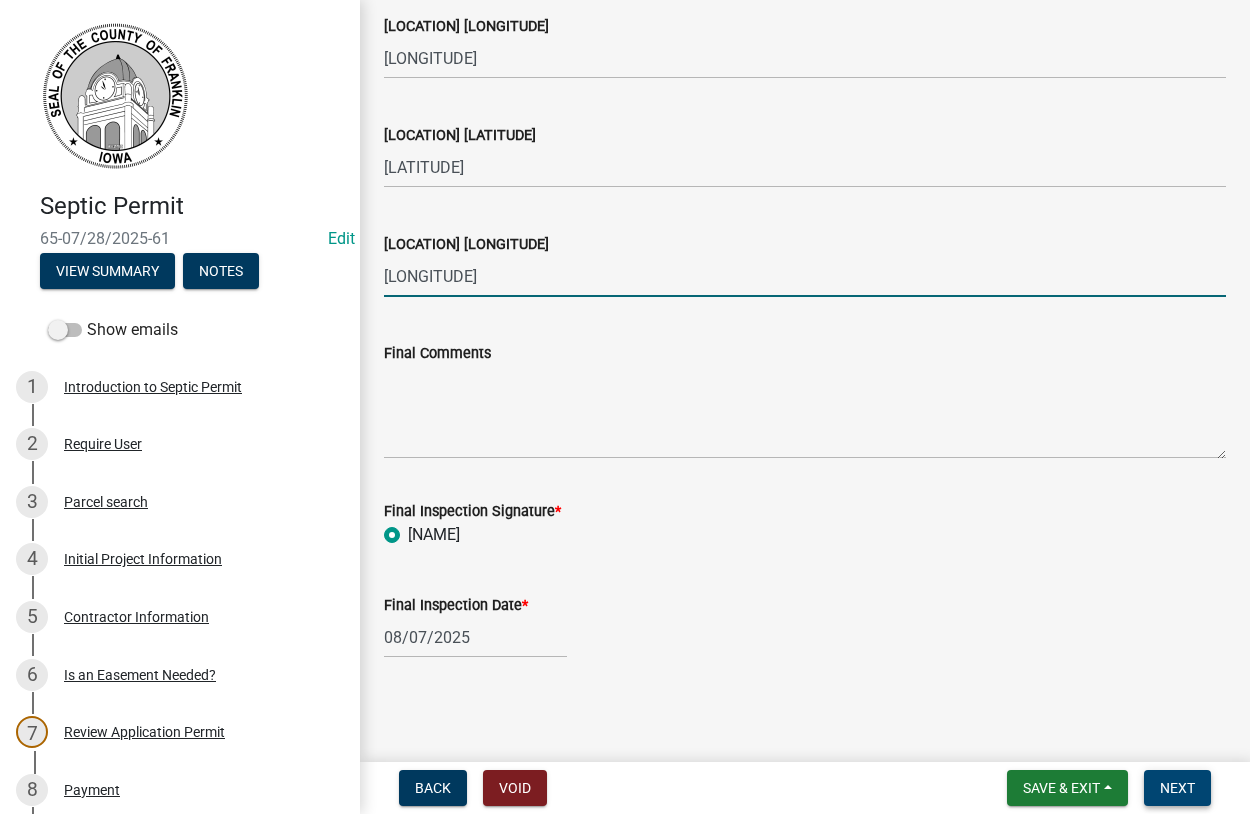 type on "[LONGITUDE]" 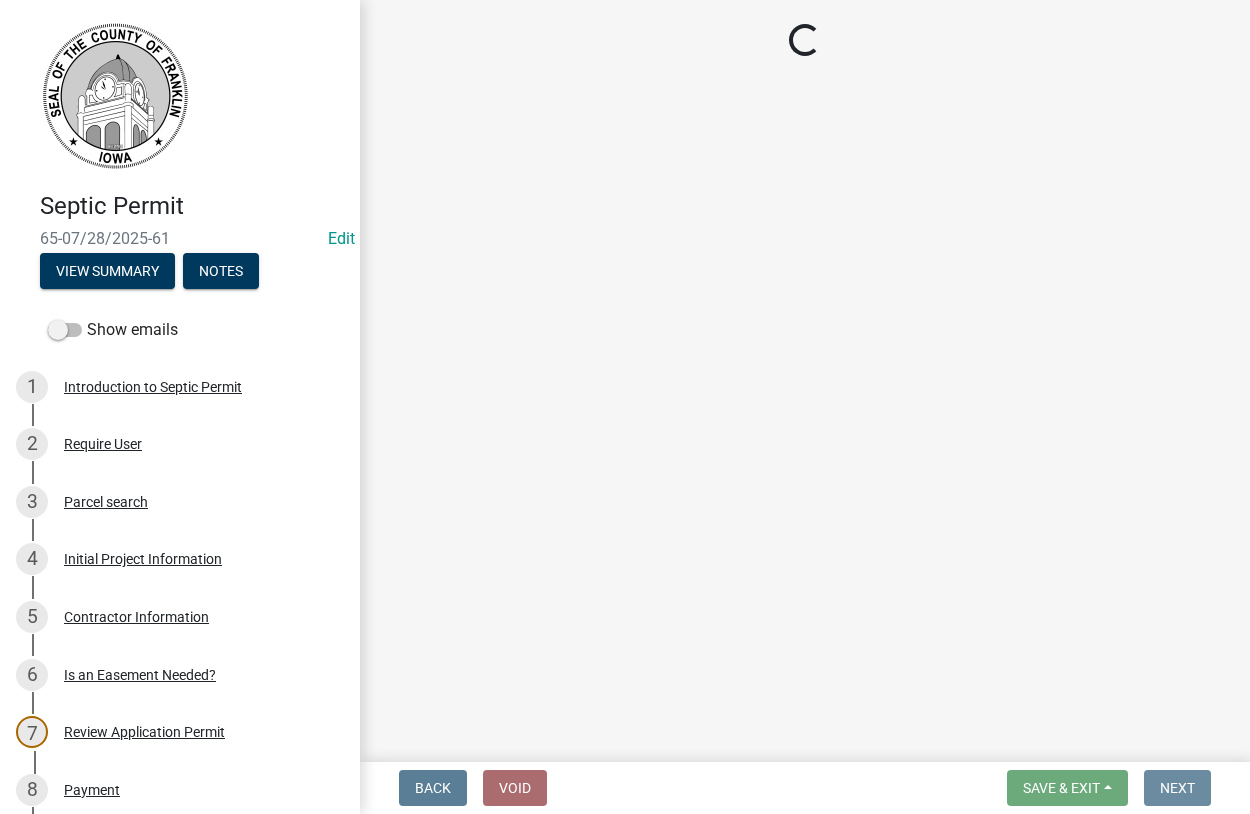 scroll, scrollTop: 0, scrollLeft: 0, axis: both 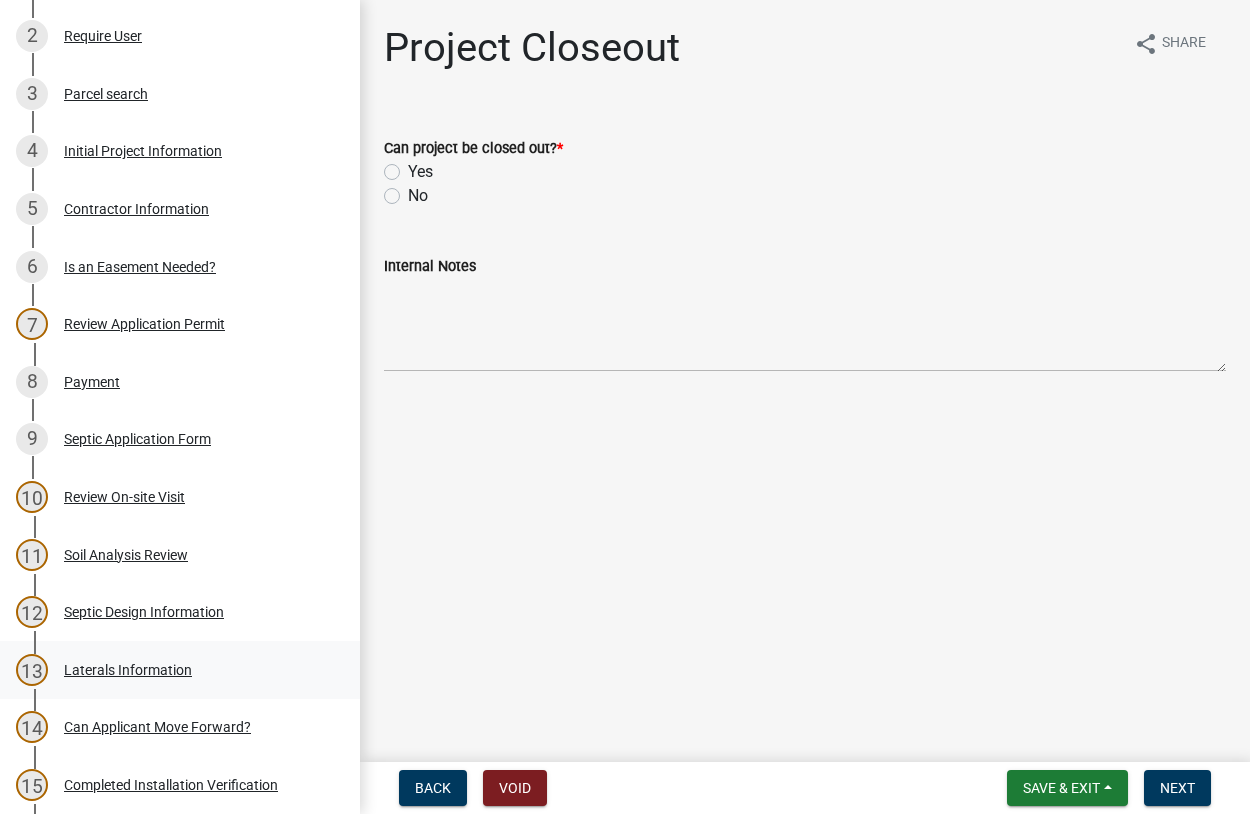 click on "Laterals Information" at bounding box center (128, 670) 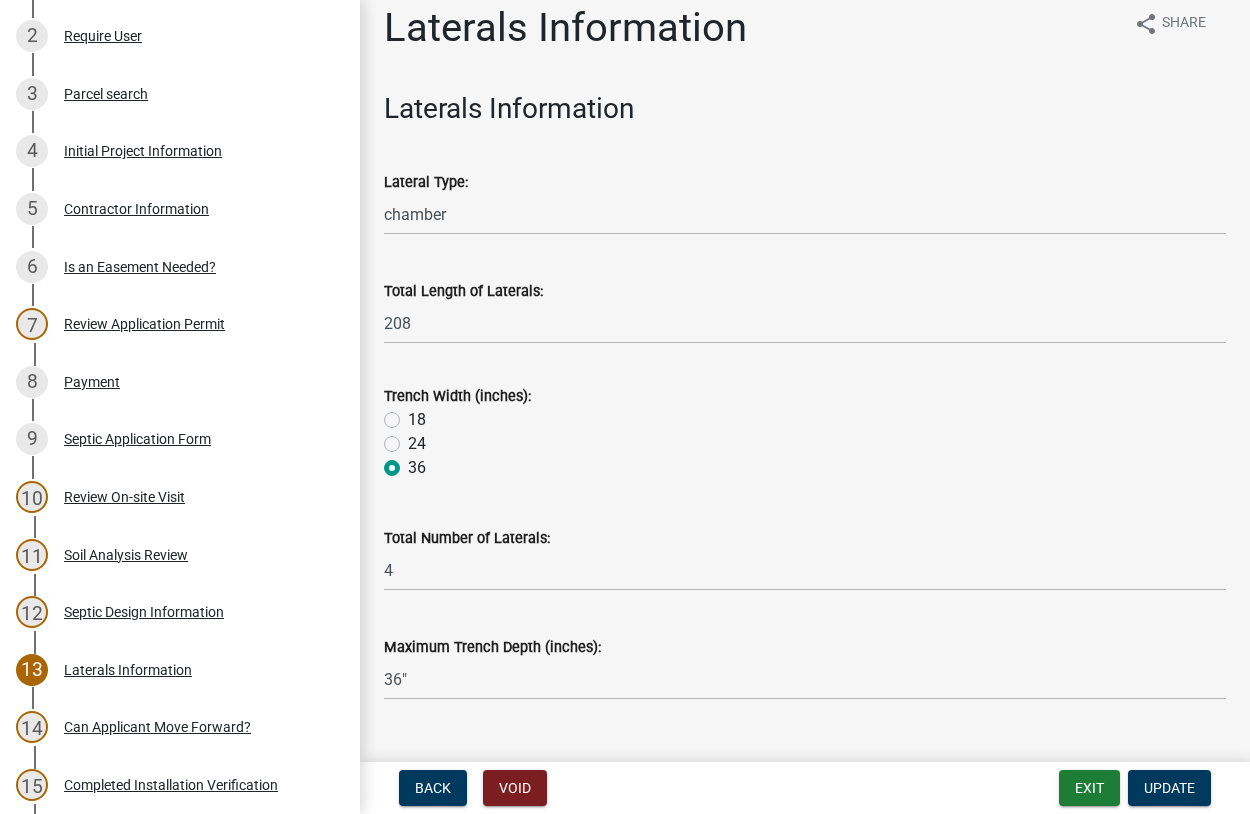 scroll, scrollTop: 0, scrollLeft: 0, axis: both 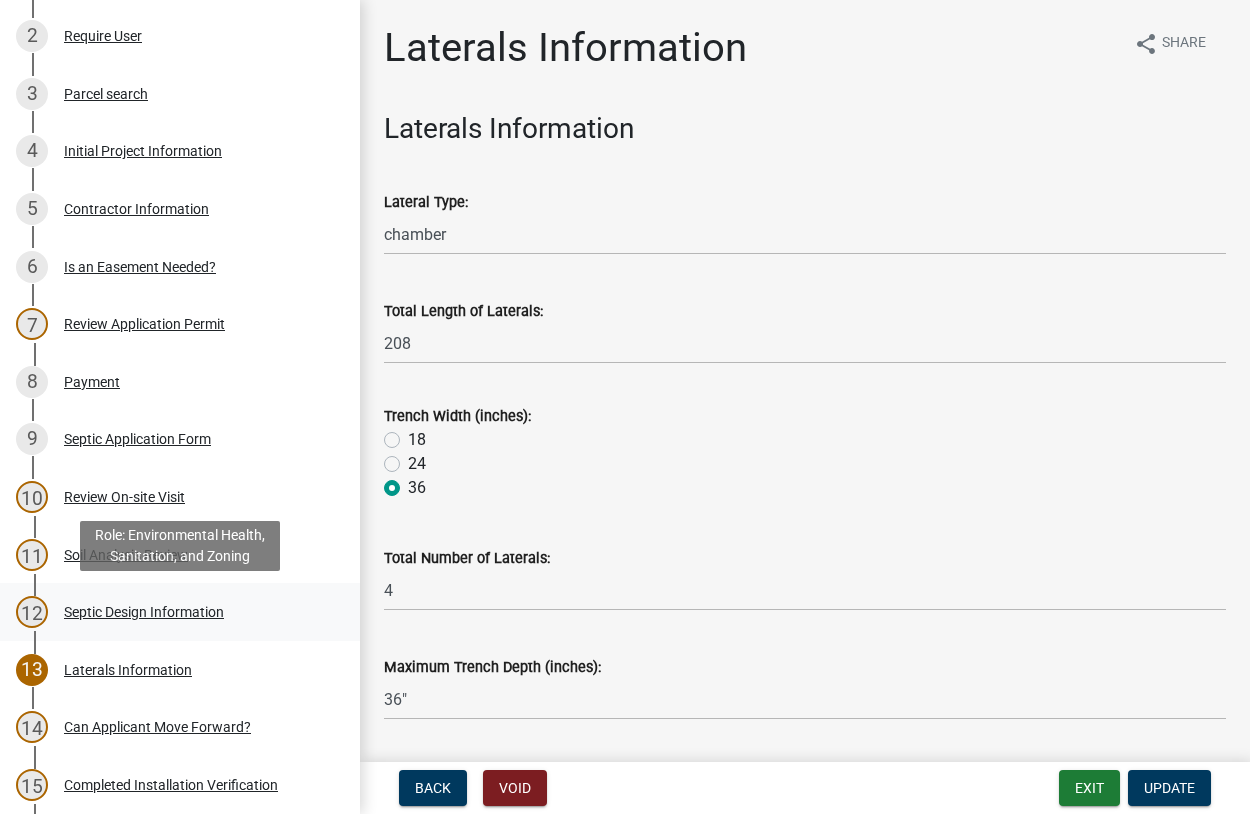 click on "Septic Design Information" at bounding box center [144, 612] 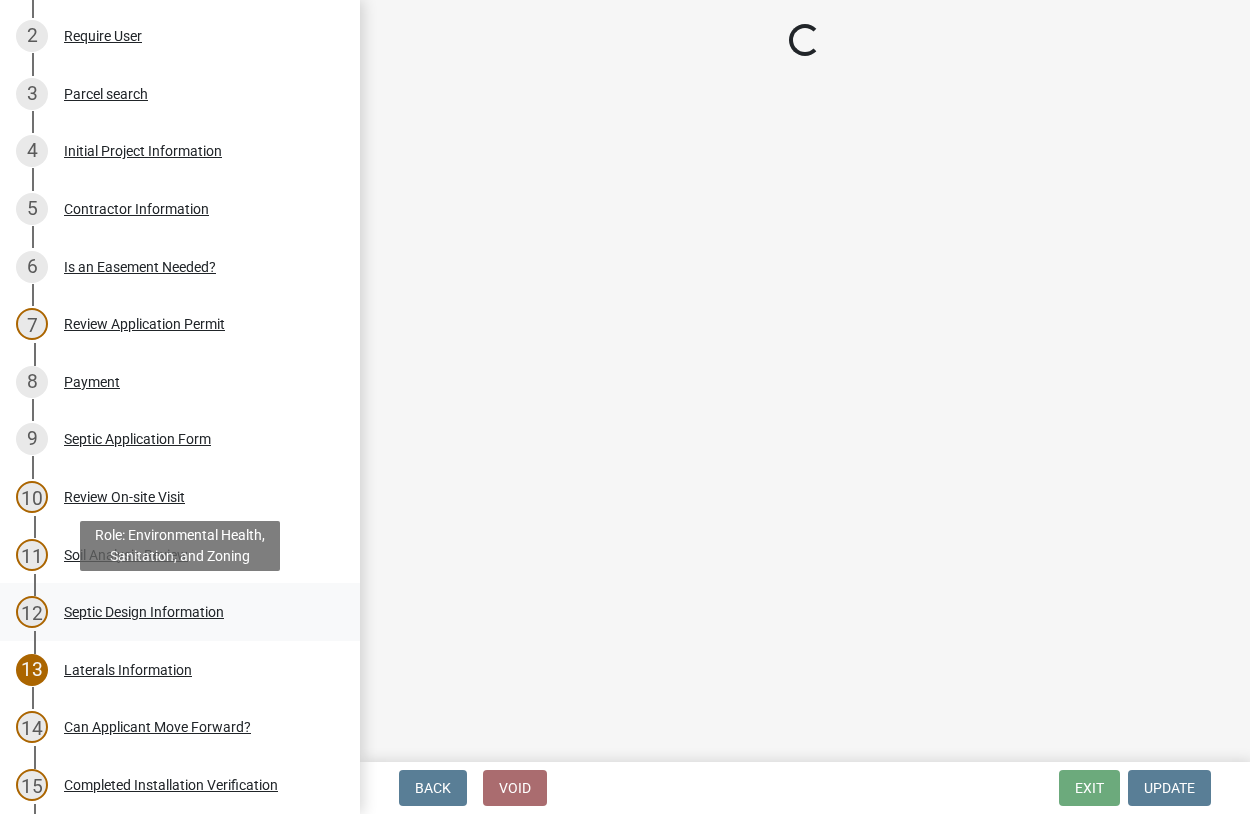 select on "d223b9f2-1ec7-4c53-82a9-76cd95b714db" 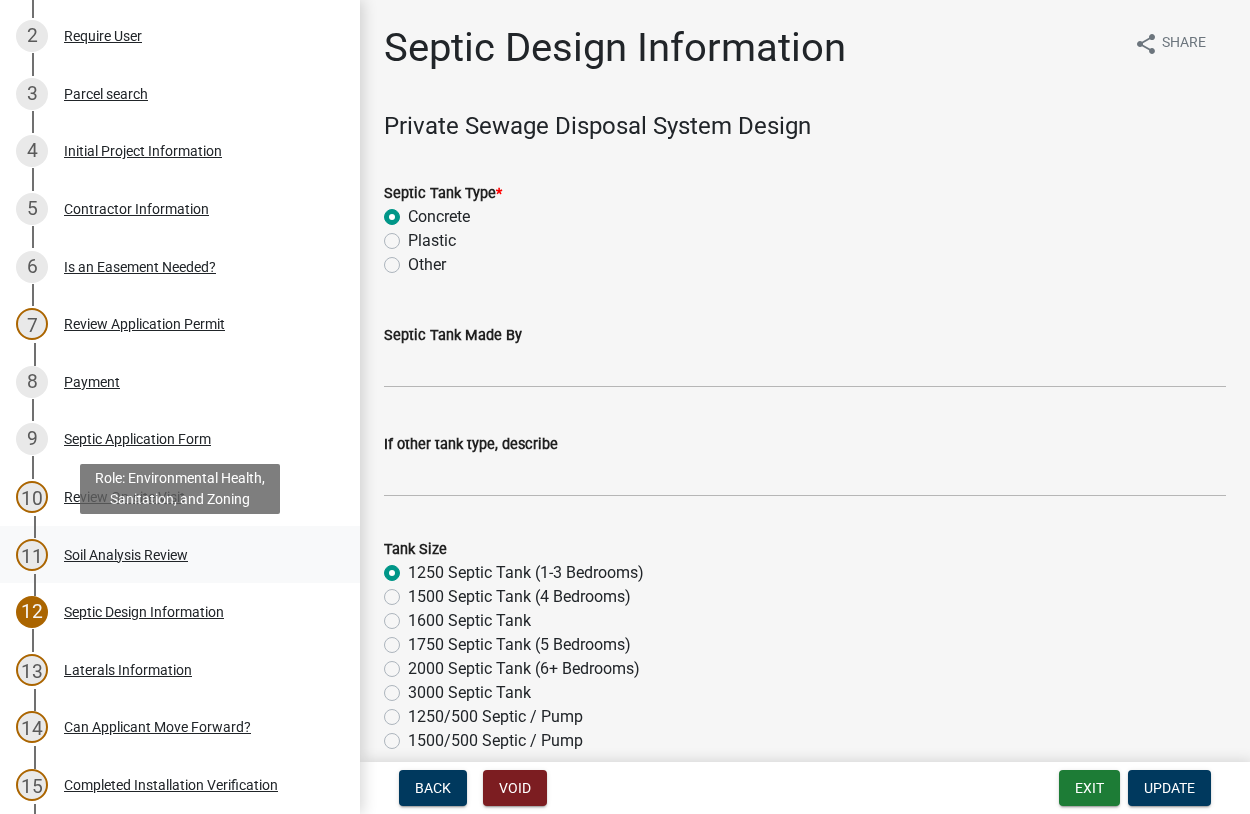 click on "Soil Analysis Review" at bounding box center [126, 555] 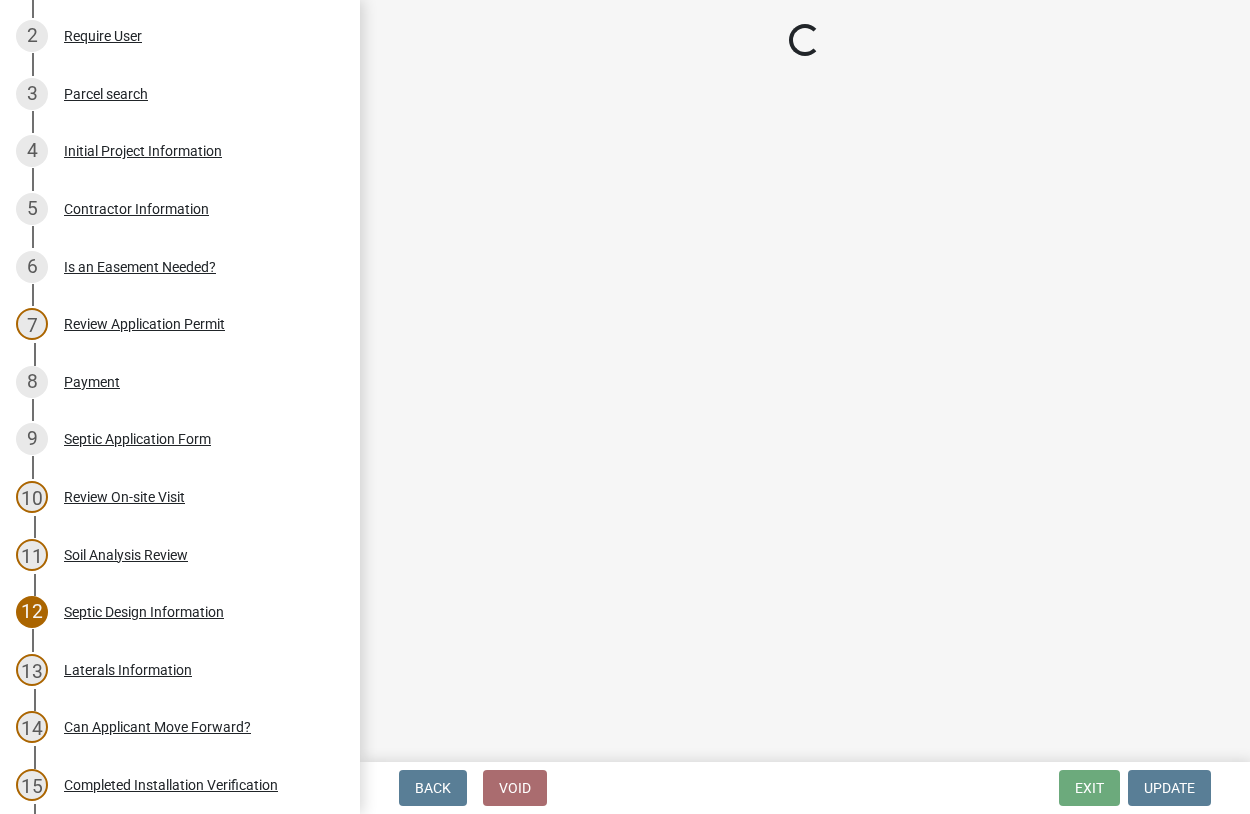 select on "d16af17e-5c2b-4ec8-a6bd-4800df371998" 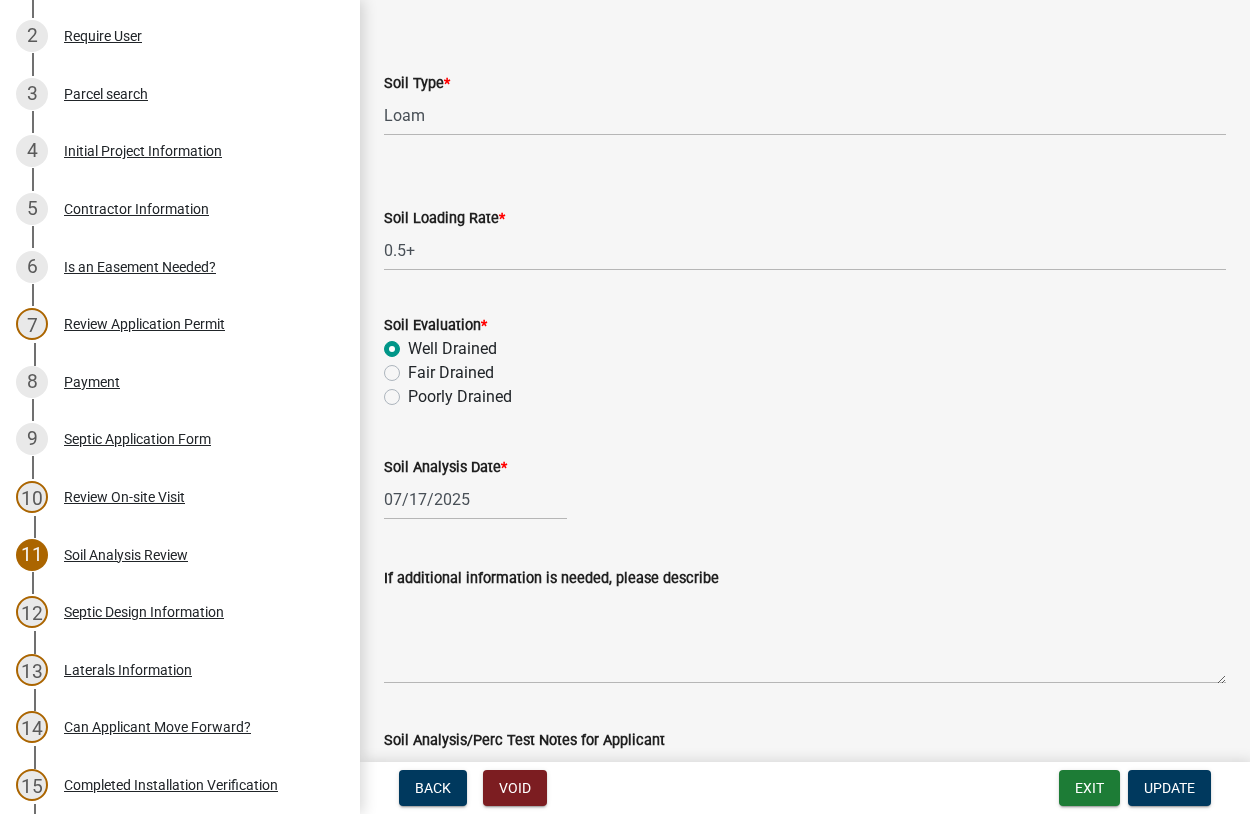 scroll, scrollTop: 402, scrollLeft: 0, axis: vertical 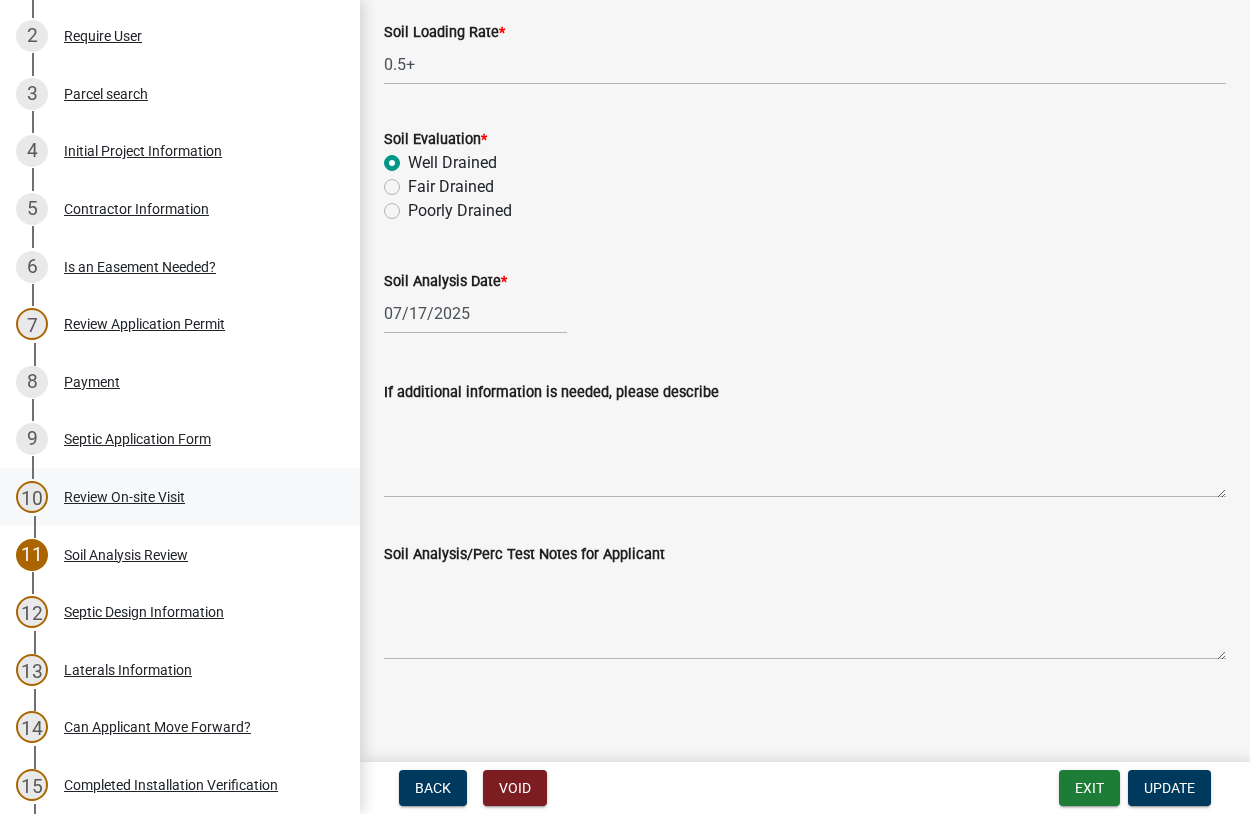 click on "Review On-site Visit" at bounding box center [124, 497] 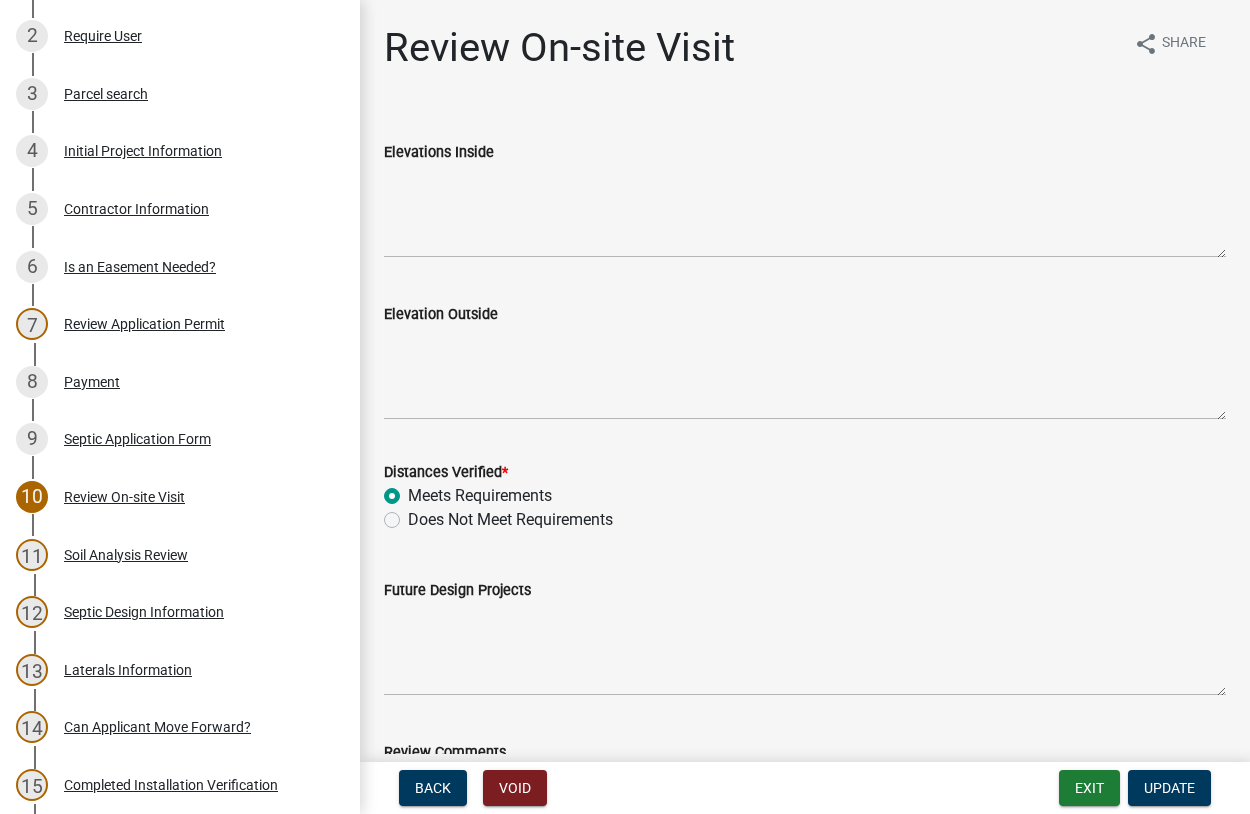 scroll, scrollTop: 198, scrollLeft: 0, axis: vertical 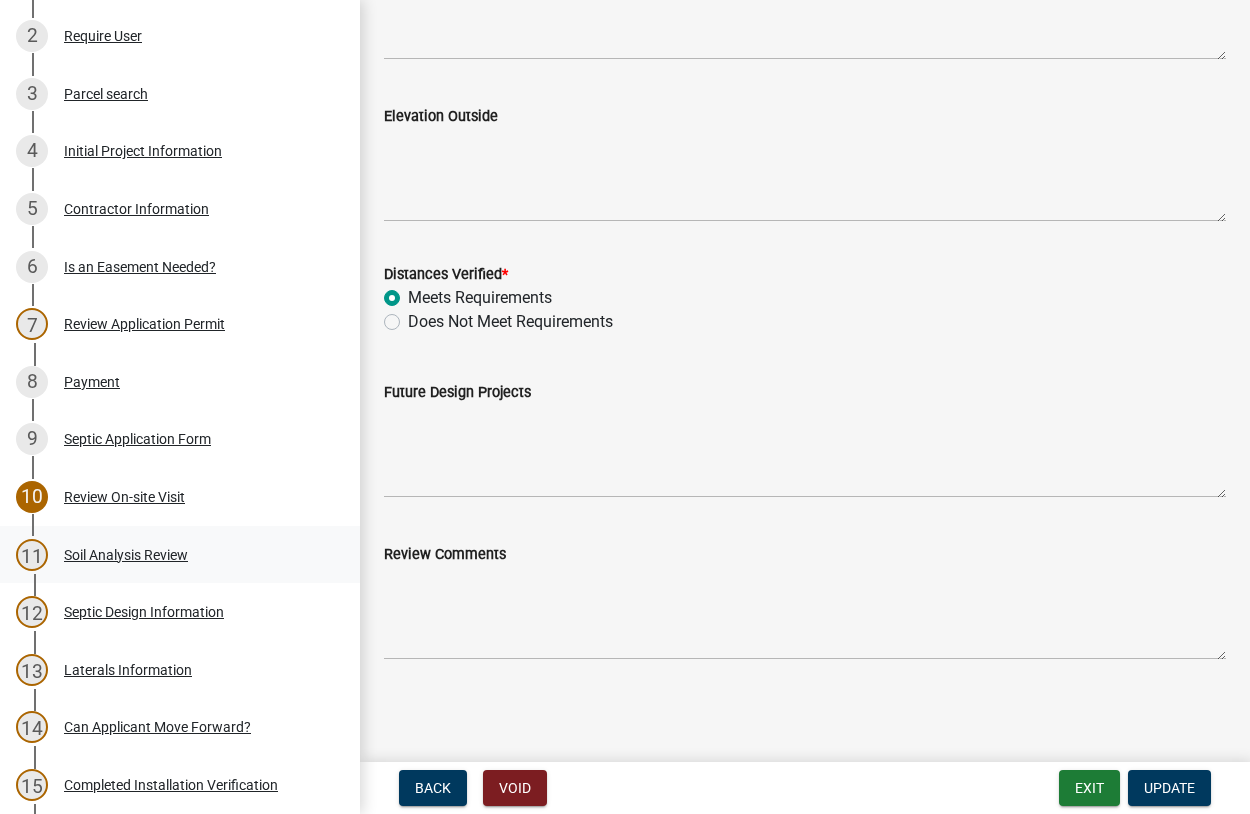click on "Soil Analysis Review" at bounding box center [126, 555] 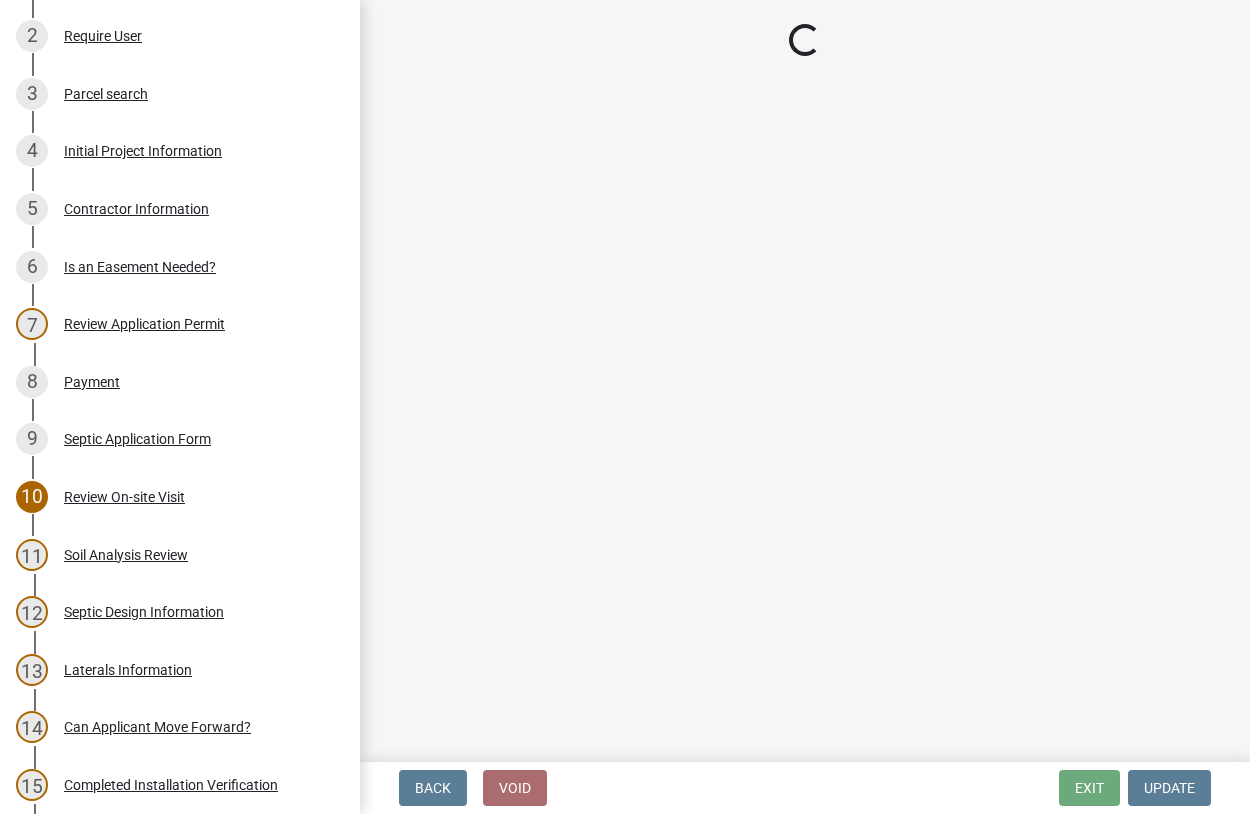 select on "d16af17e-5c2b-4ec8-a6bd-4800df371998" 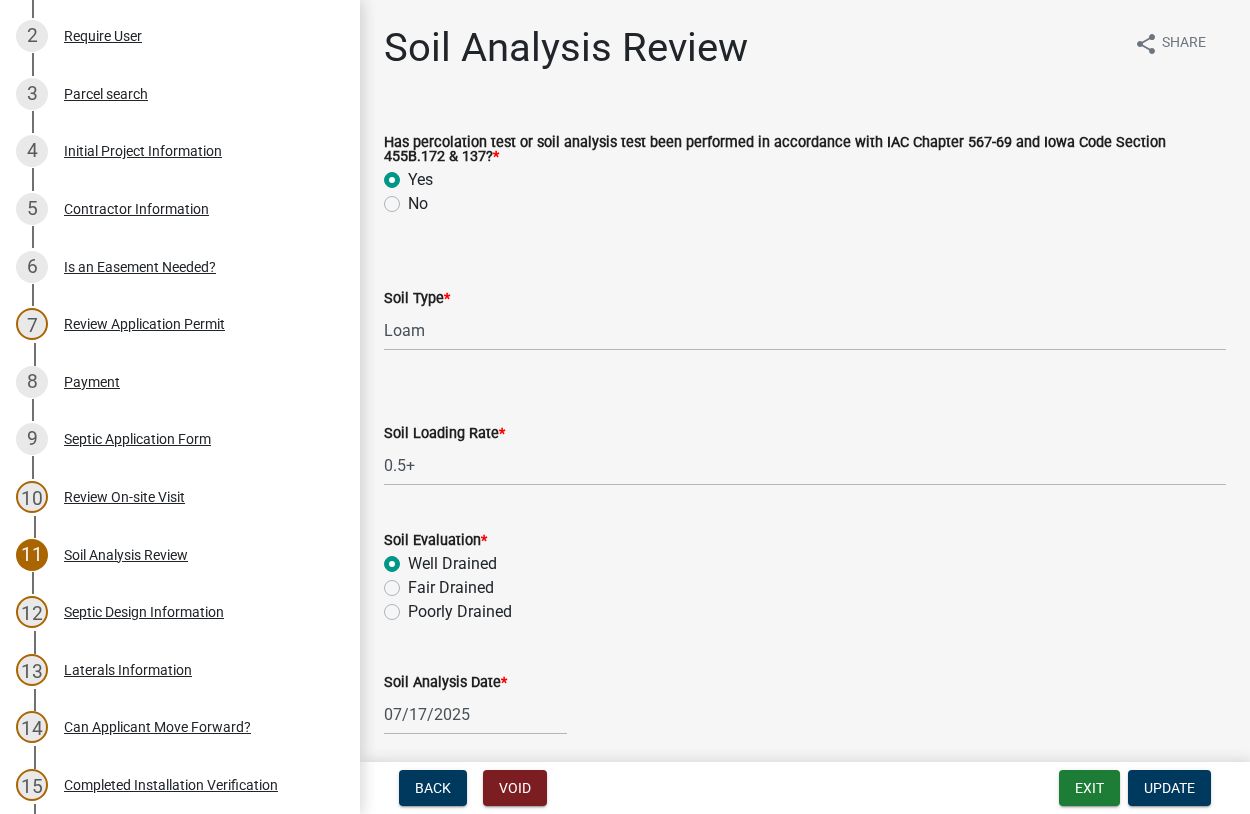 scroll, scrollTop: 402, scrollLeft: 0, axis: vertical 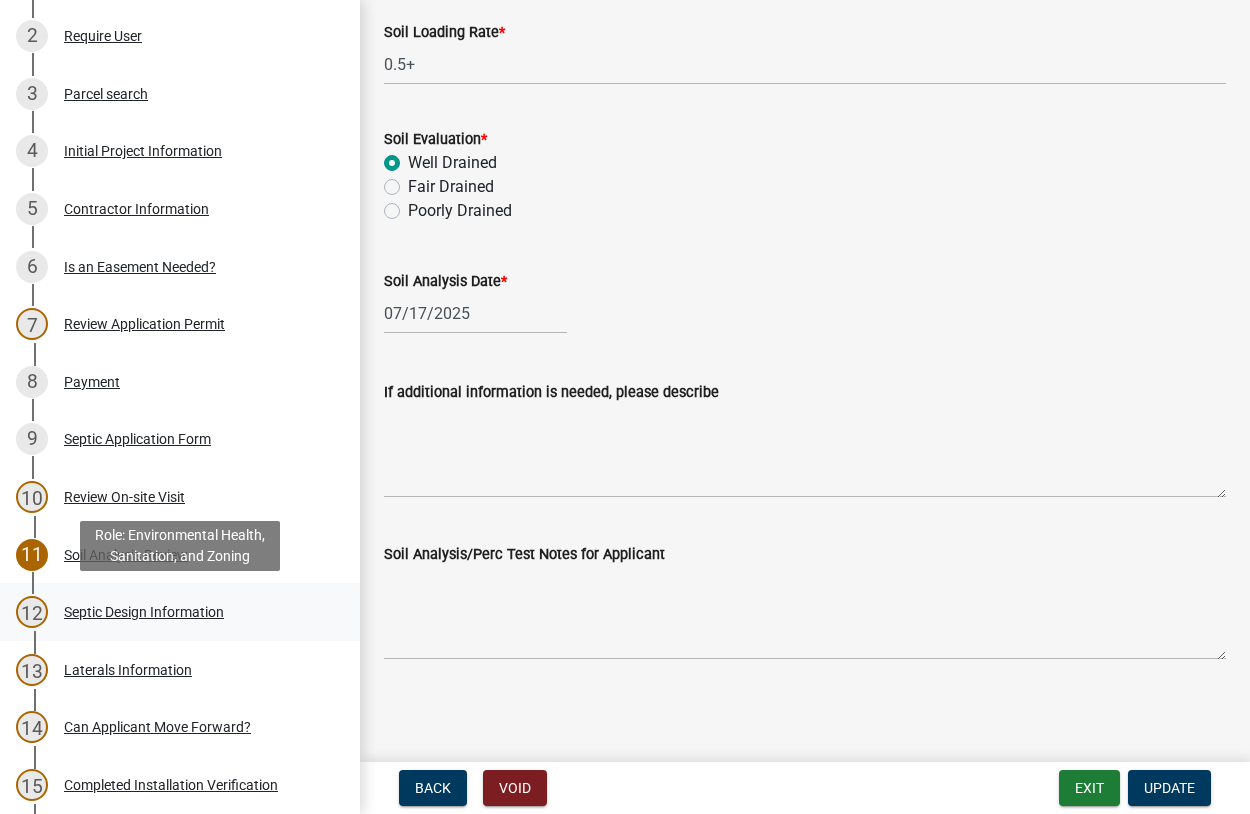 click on "Septic Design Information" at bounding box center (144, 612) 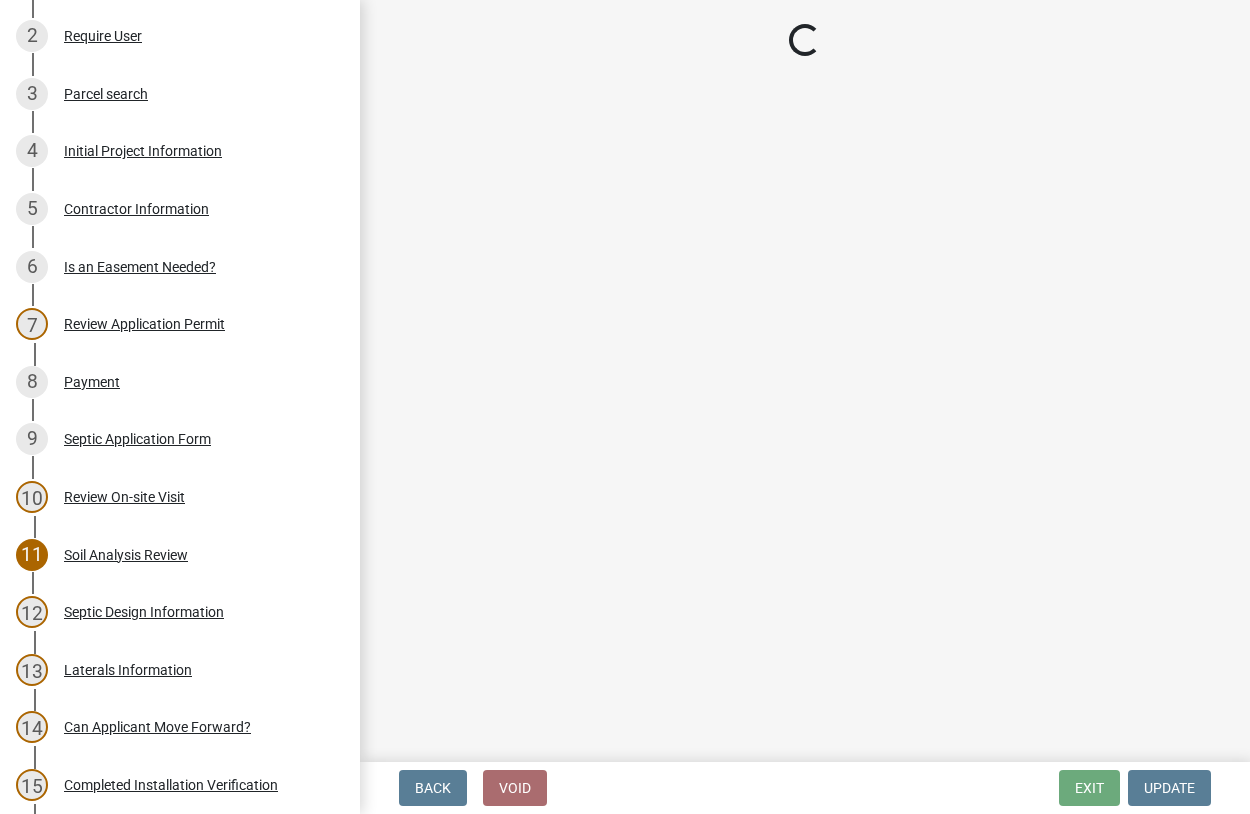 select on "d223b9f2-1ec7-4c53-82a9-76cd95b714db" 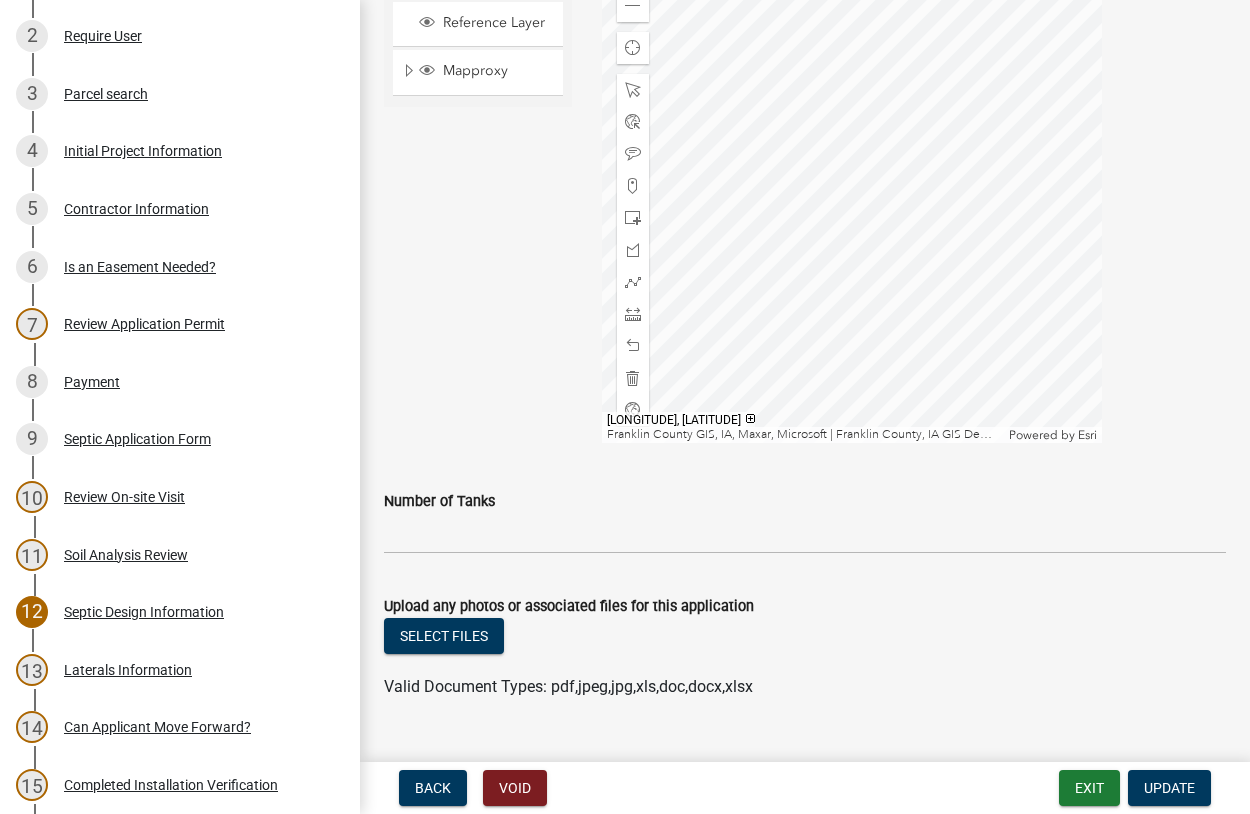 scroll, scrollTop: 2331, scrollLeft: 0, axis: vertical 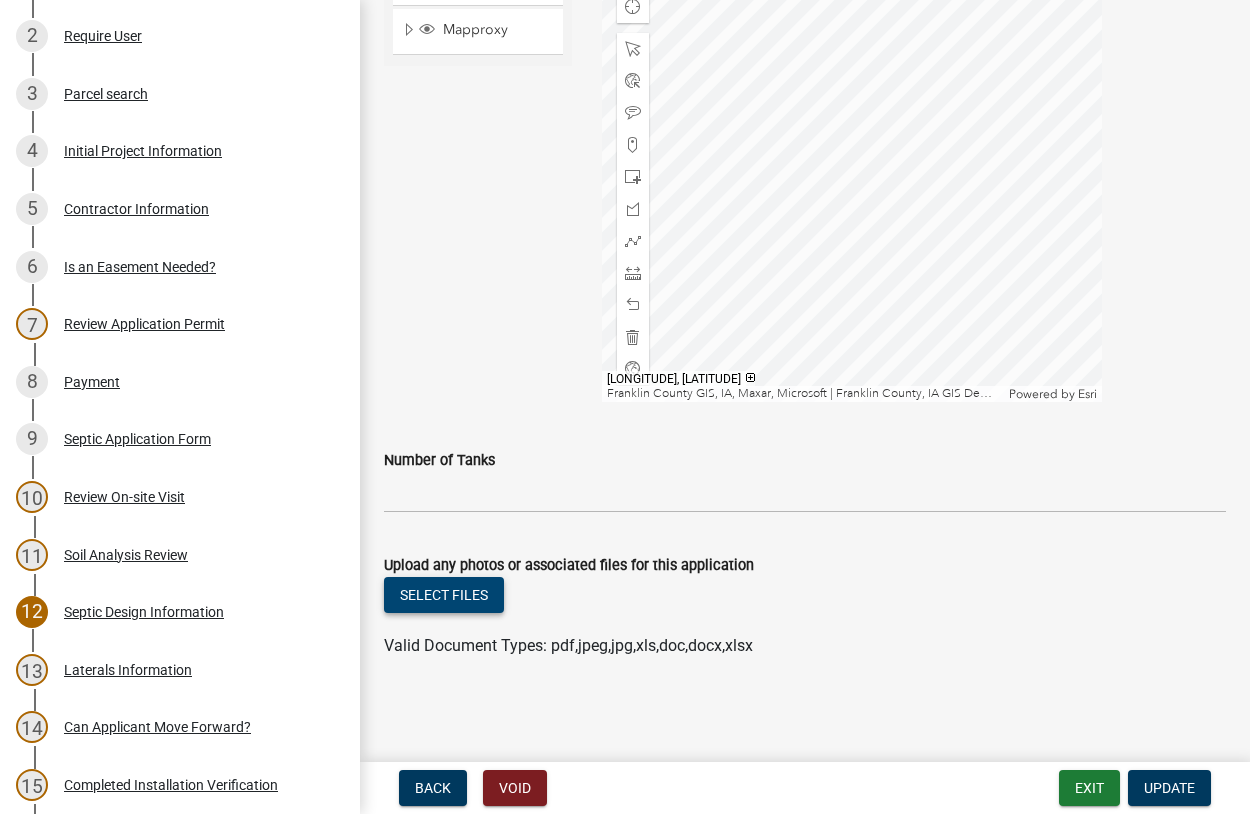 click on "Select files" 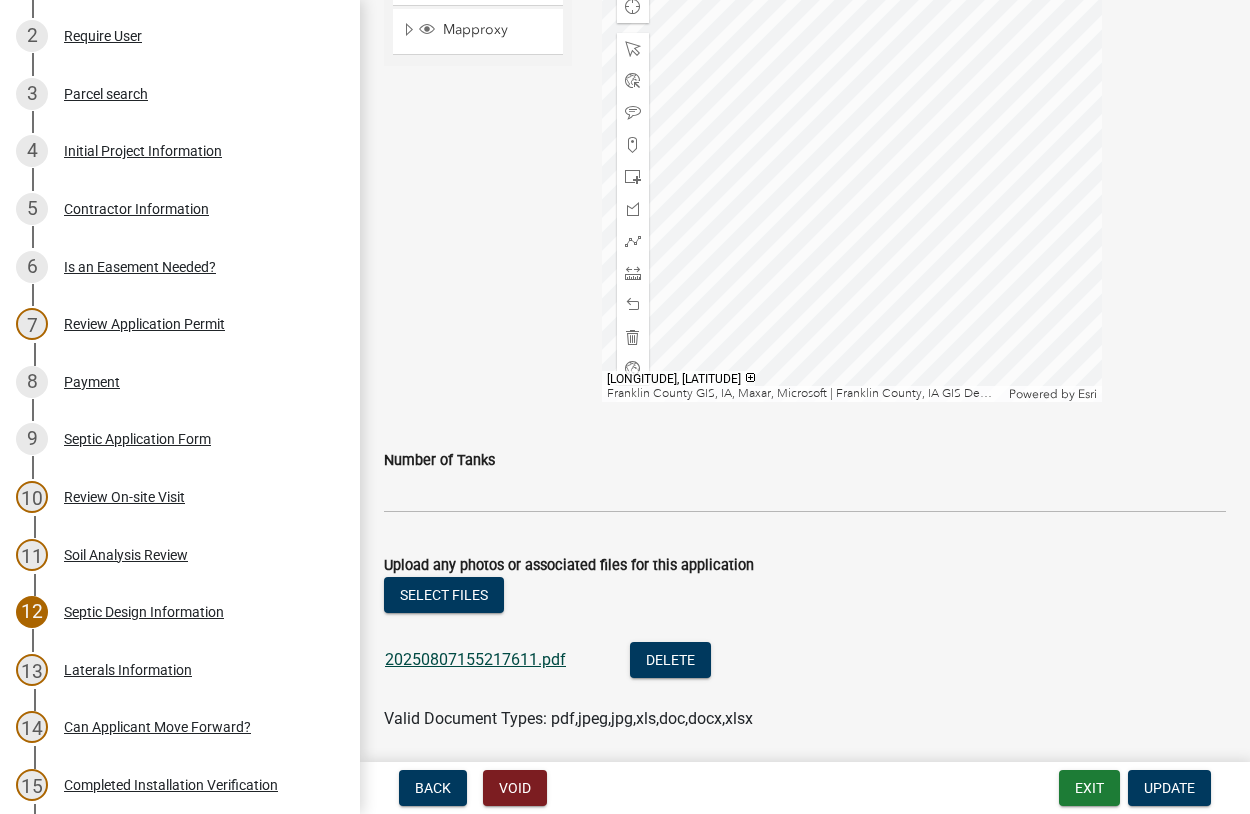 click on "20250807155217611.pdf" 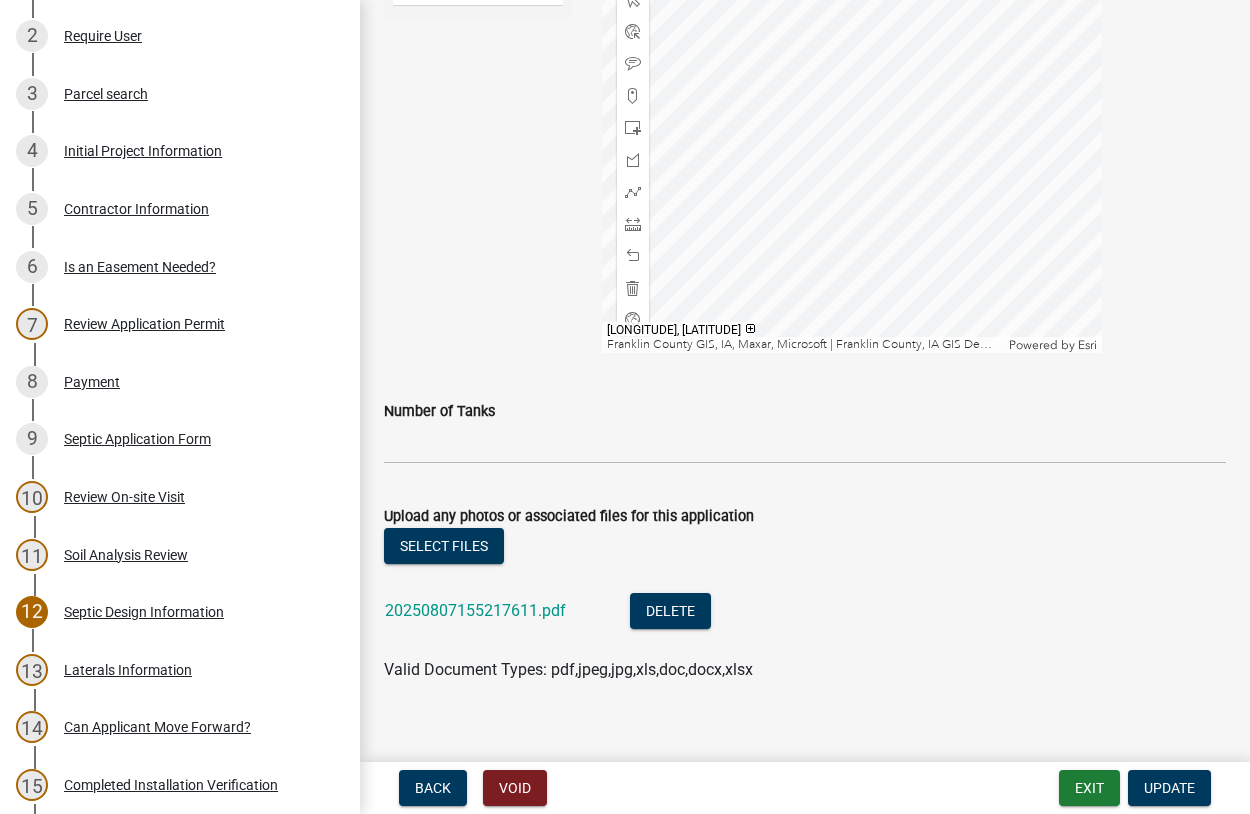 scroll, scrollTop: 2404, scrollLeft: 0, axis: vertical 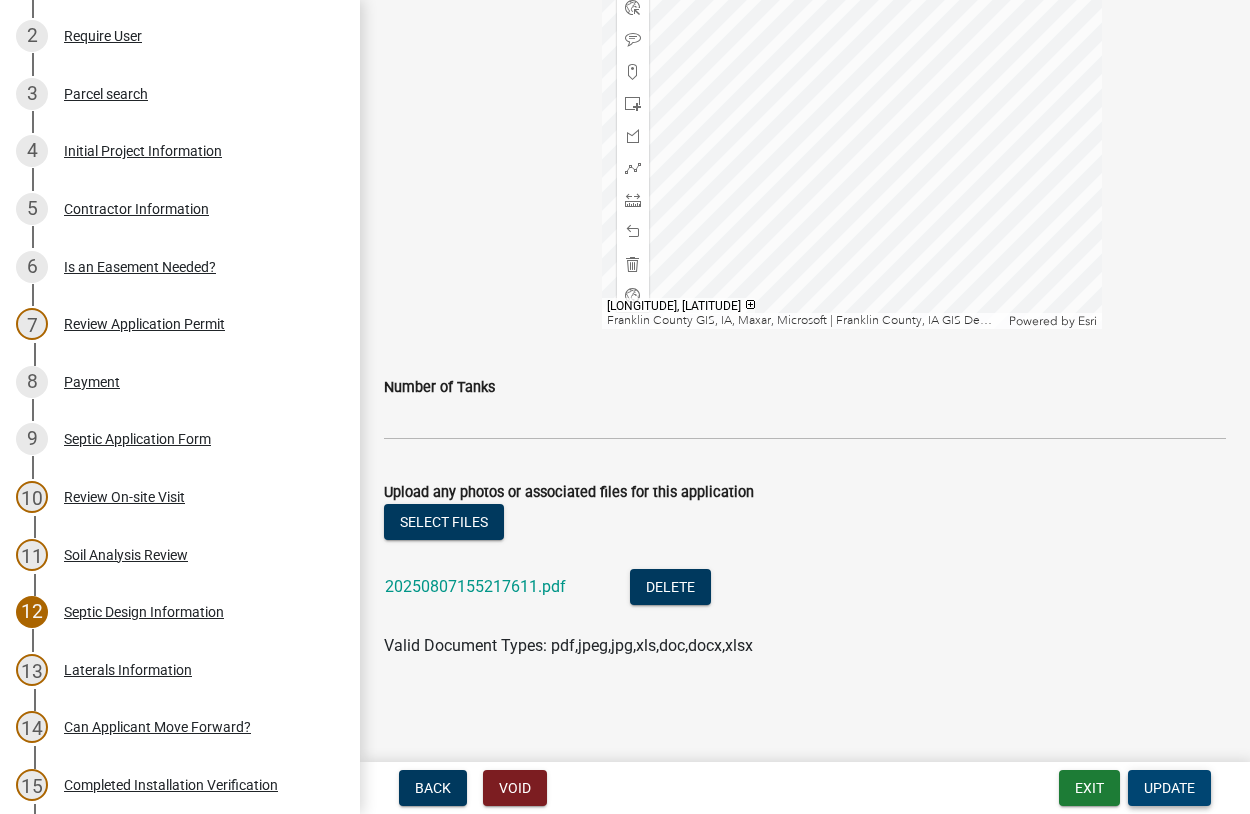 click on "Update" at bounding box center [1169, 788] 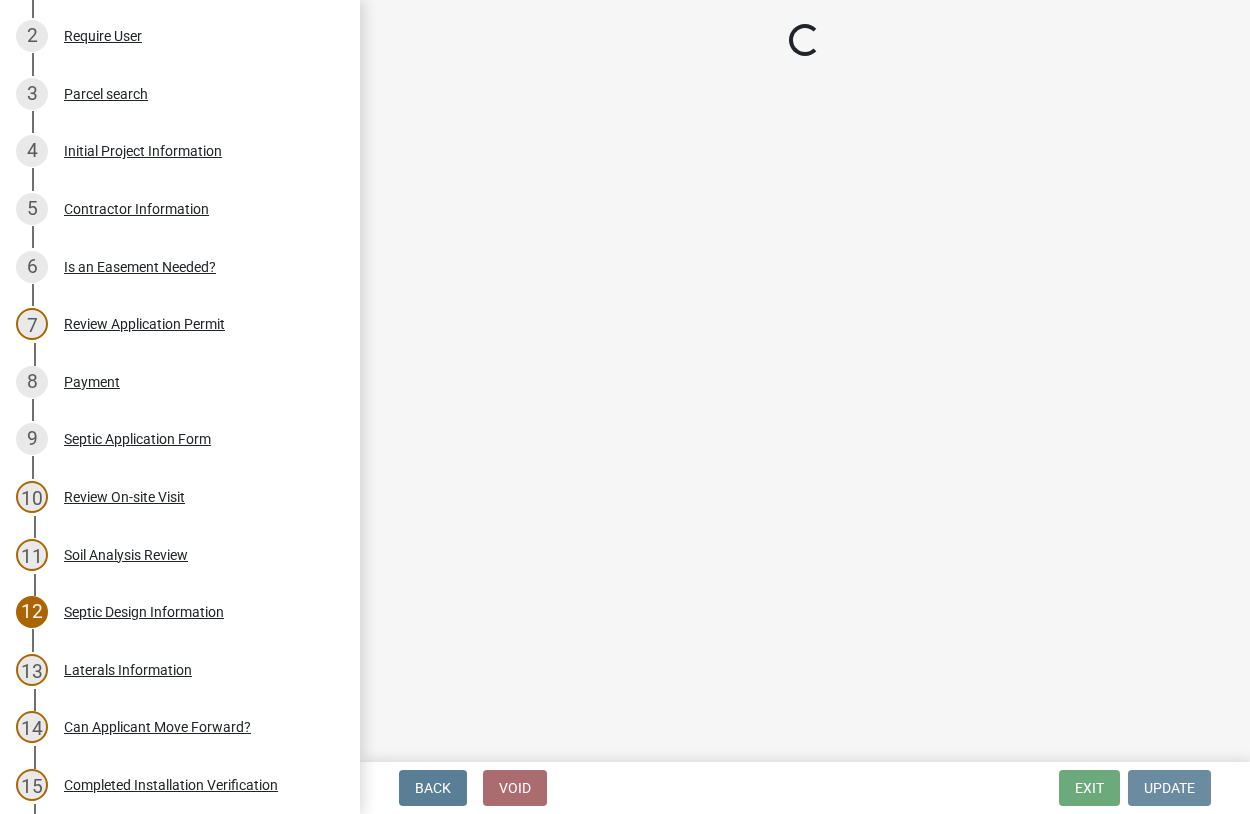 scroll, scrollTop: 0, scrollLeft: 0, axis: both 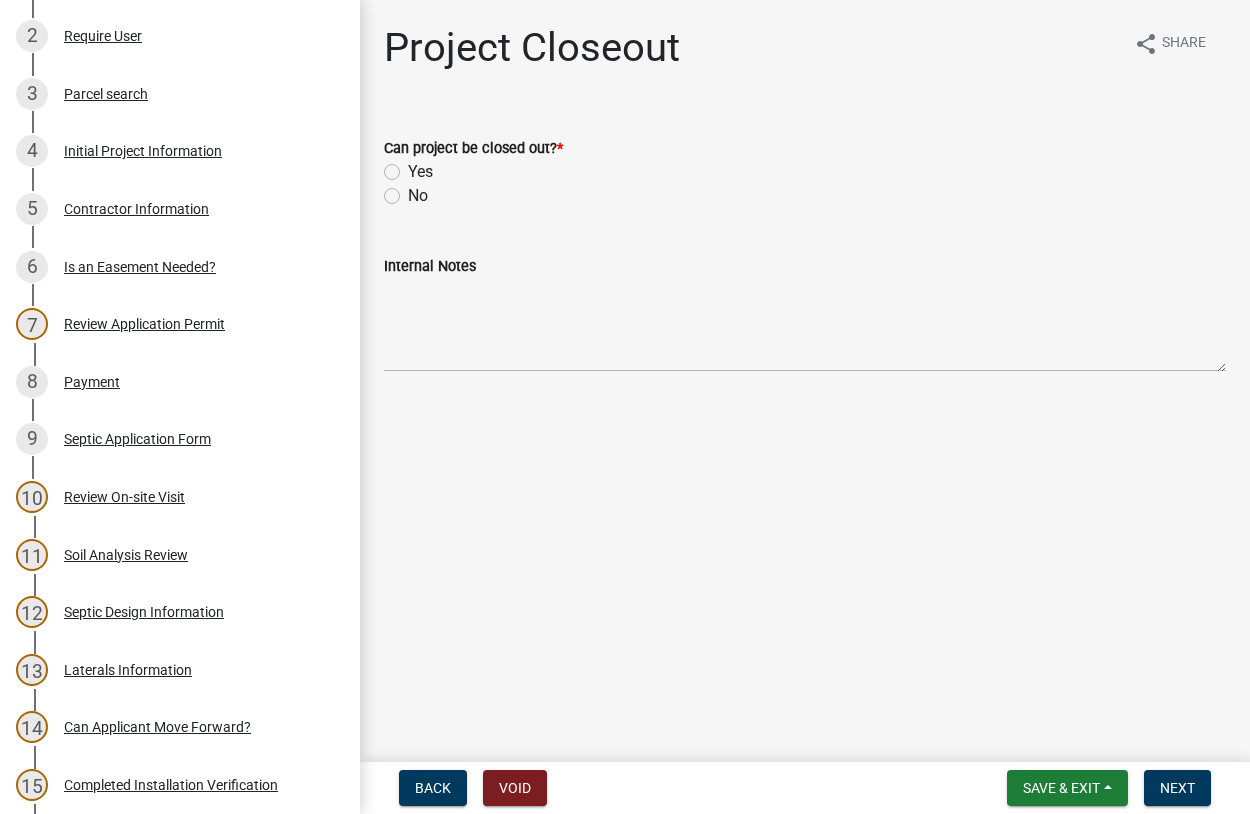 click on "Yes" 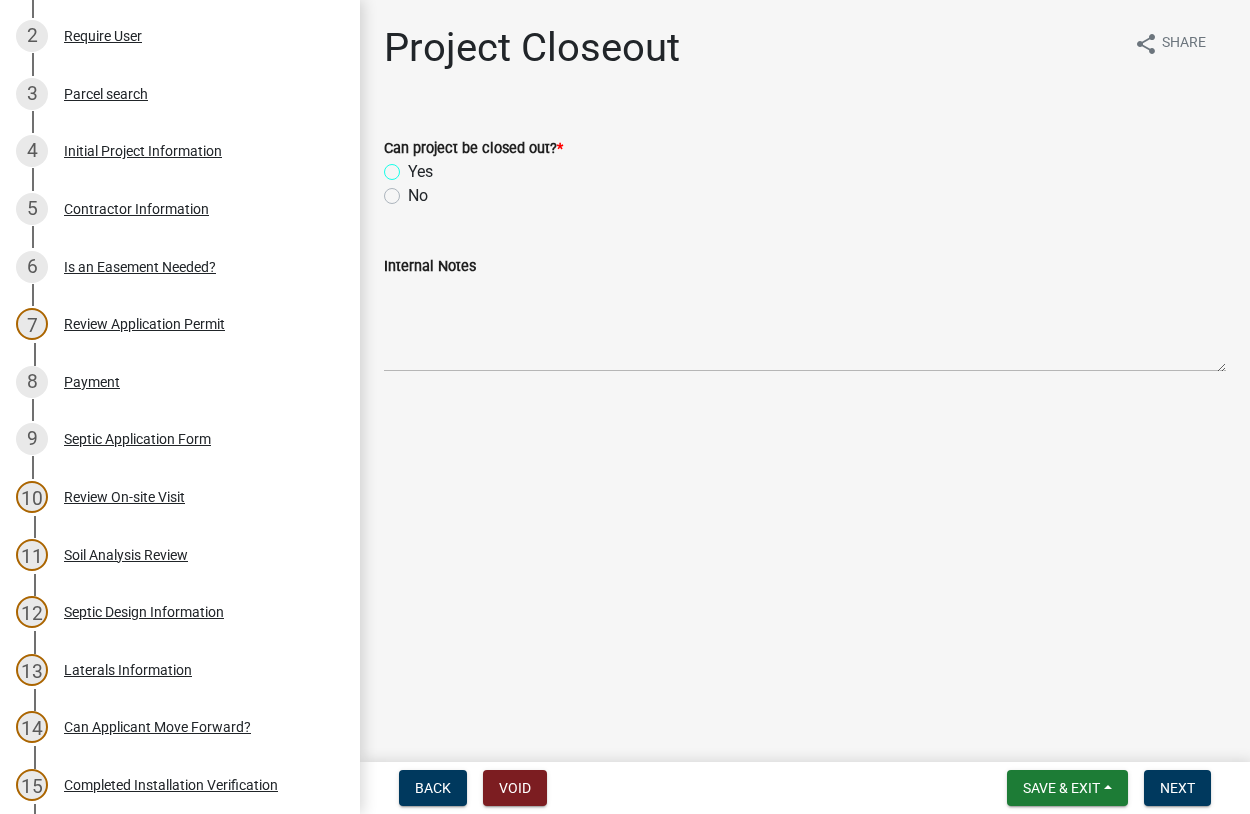 click on "Yes" at bounding box center (414, 166) 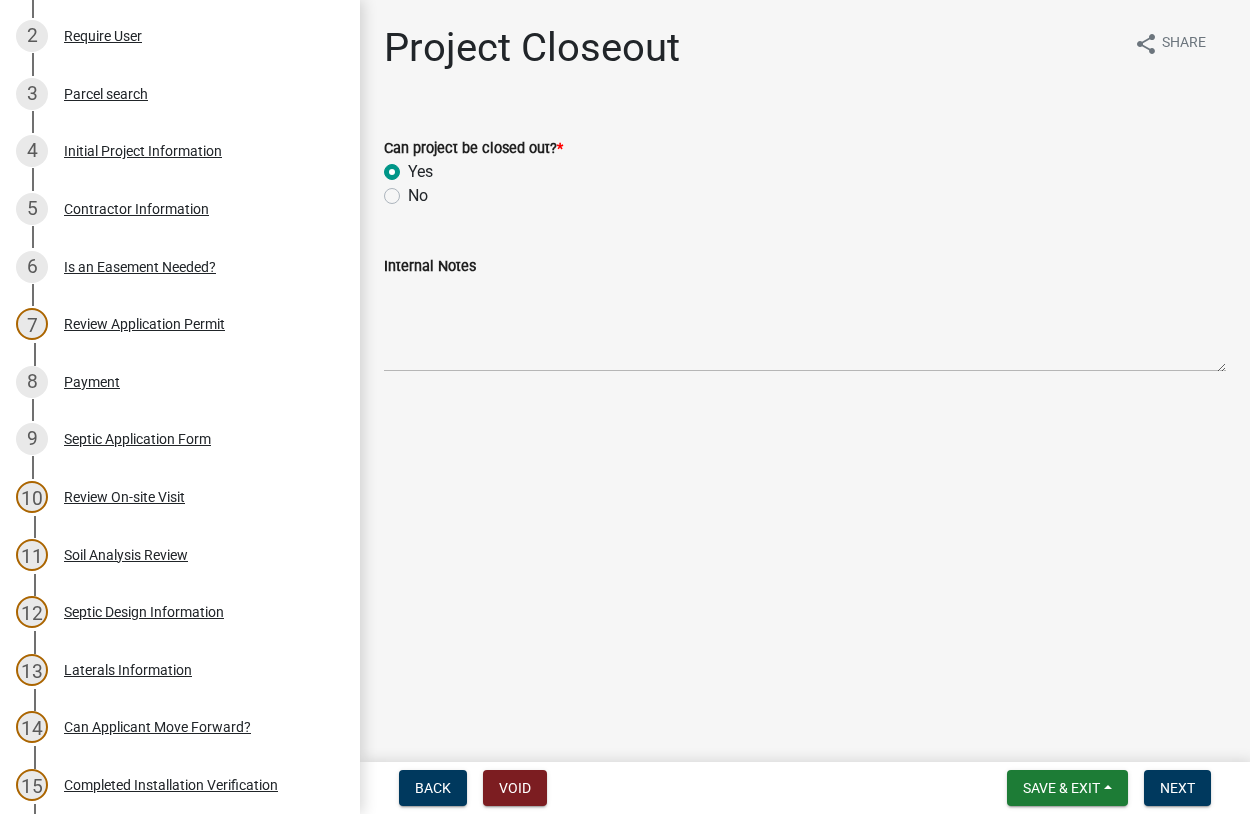 radio on "true" 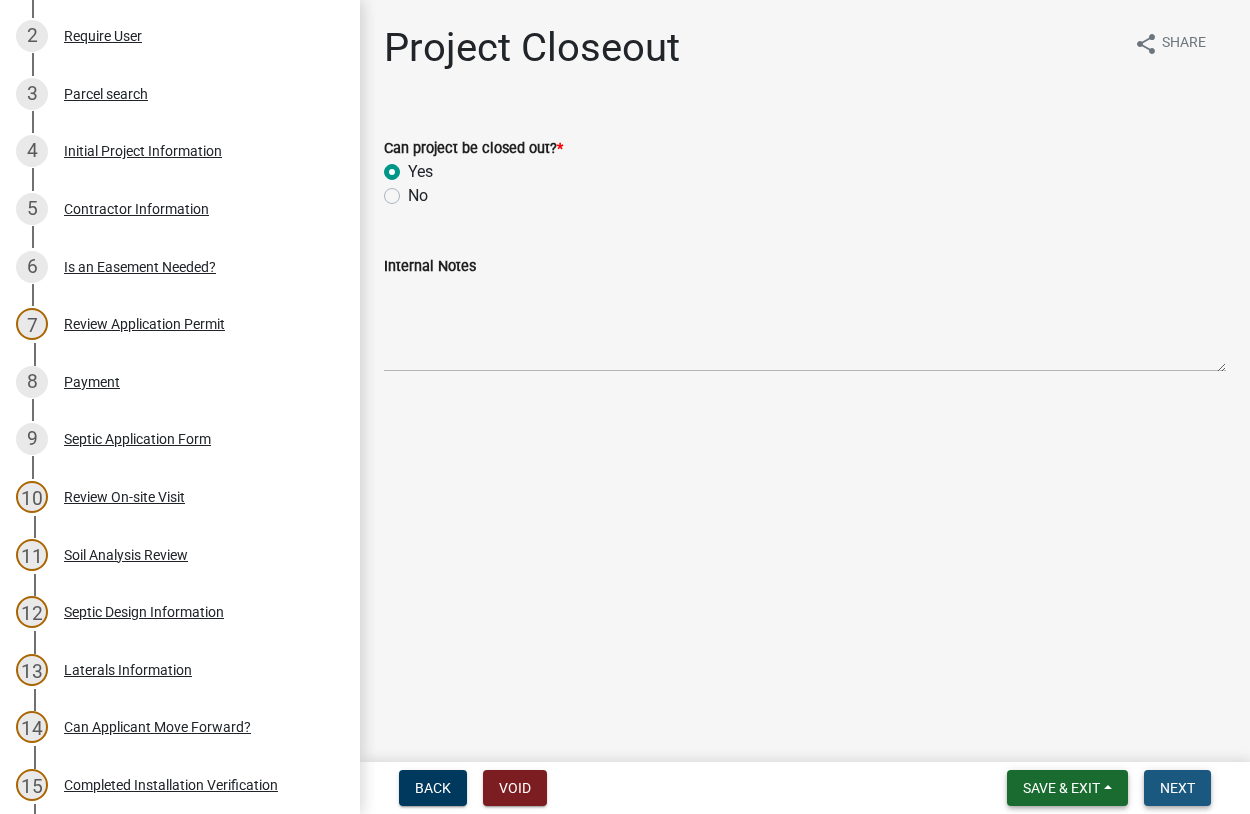 drag, startPoint x: 1162, startPoint y: 787, endPoint x: 1122, endPoint y: 770, distance: 43.462627 